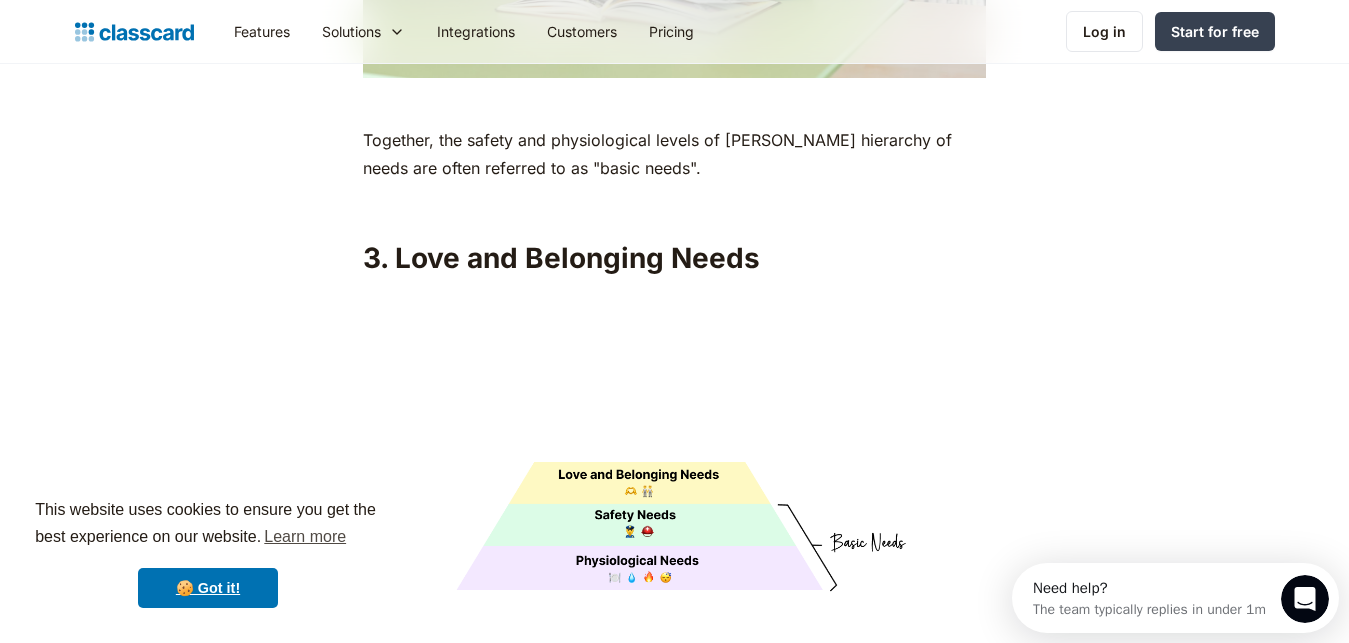 scroll, scrollTop: 0, scrollLeft: 0, axis: both 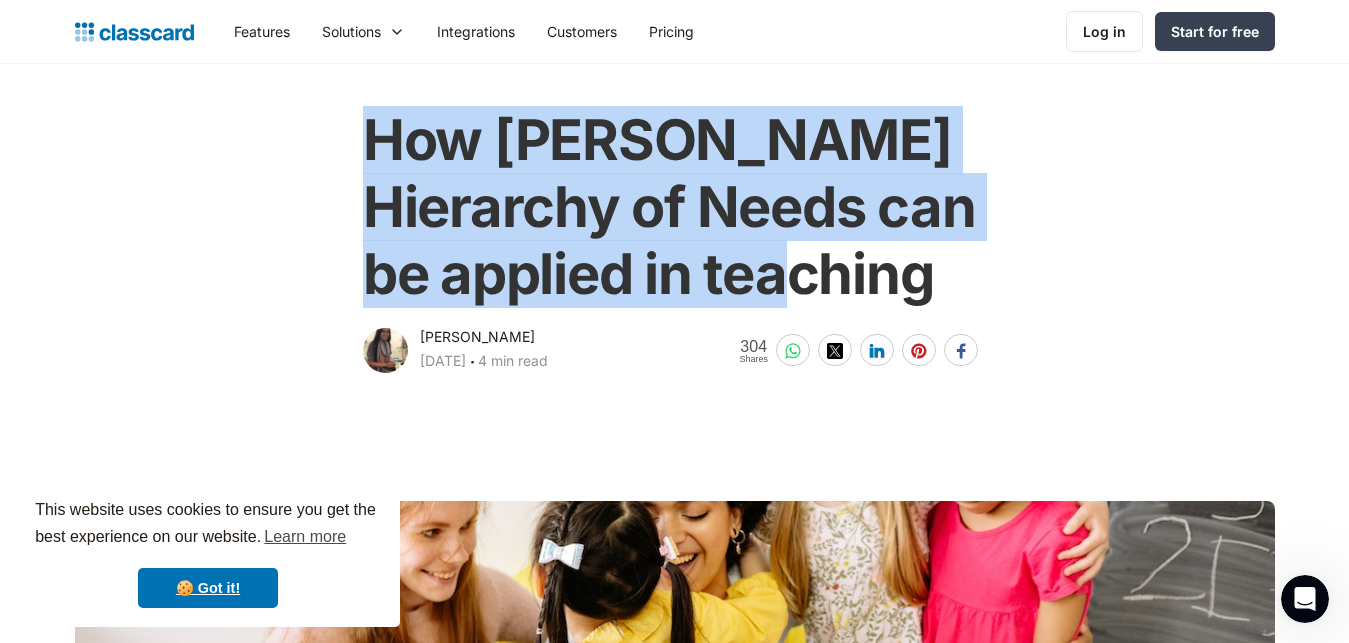 drag, startPoint x: 936, startPoint y: 295, endPoint x: 356, endPoint y: 141, distance: 600.0967 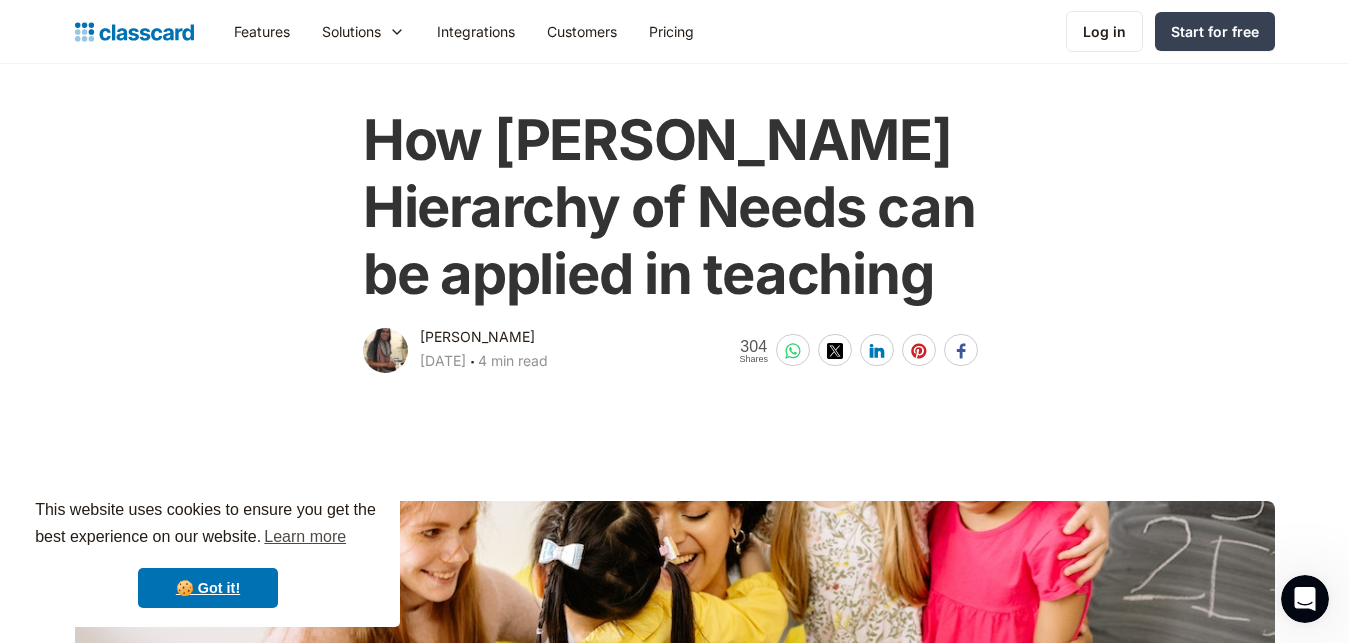 click on "How [PERSON_NAME] Hierarchy of Needs can be applied in teaching [PERSON_NAME] [DATE] ‧ 4 min read
304
Shares" at bounding box center [674, 232] 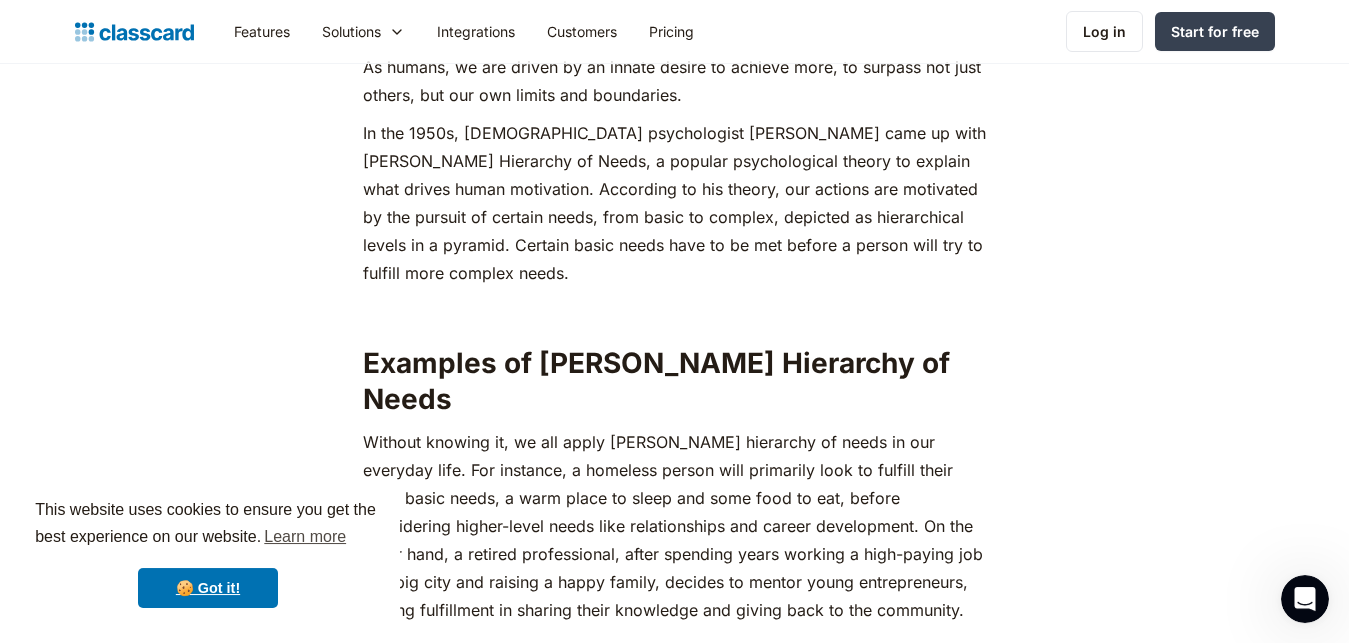 scroll, scrollTop: 963, scrollLeft: 0, axis: vertical 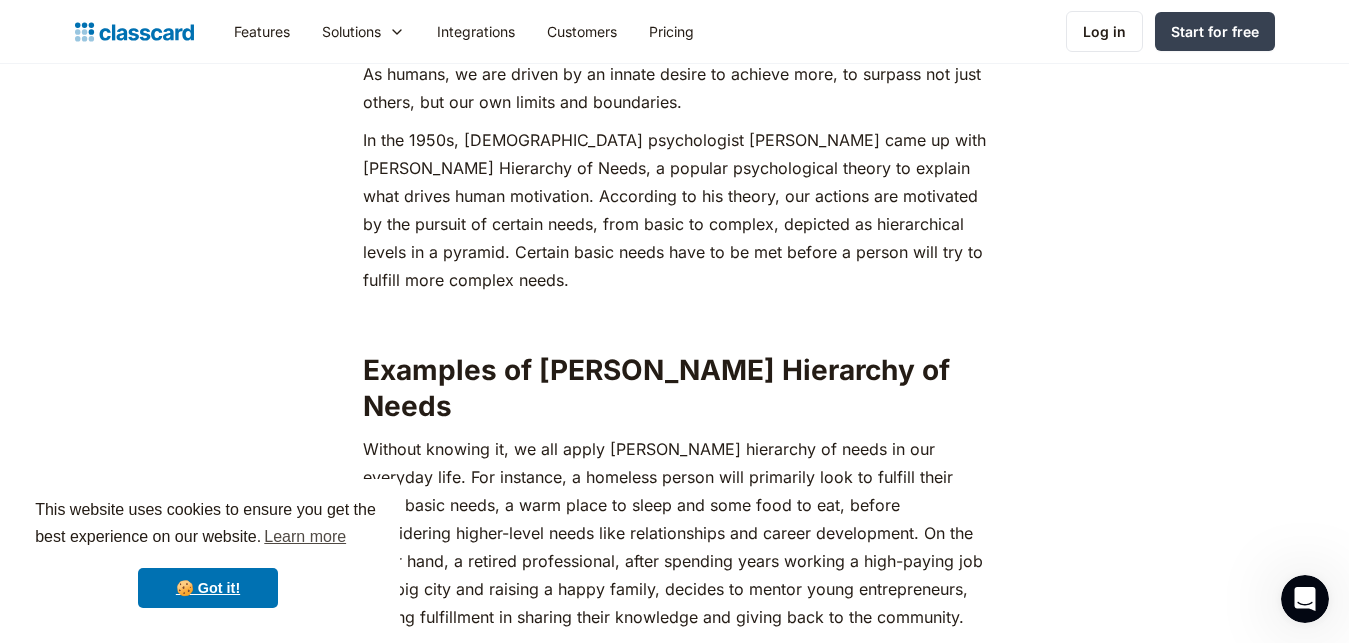 drag, startPoint x: 1076, startPoint y: 303, endPoint x: 508, endPoint y: 225, distance: 573.3306 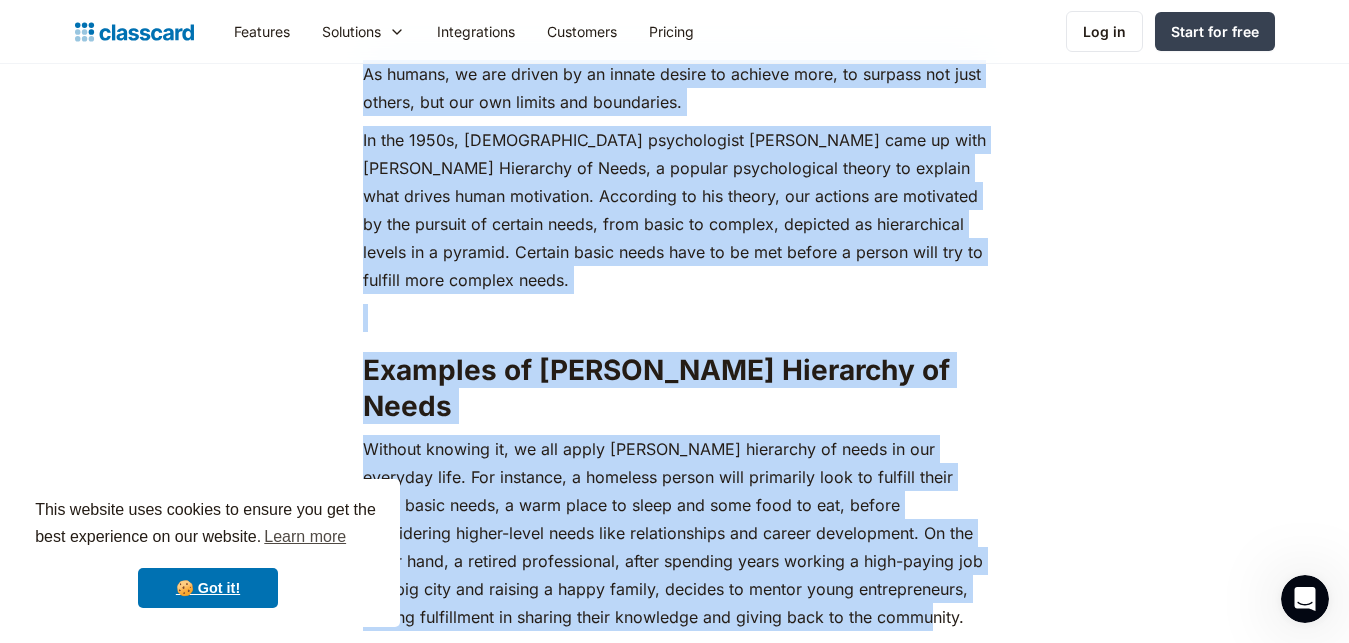 drag, startPoint x: 366, startPoint y: 75, endPoint x: 541, endPoint y: 450, distance: 413.82364 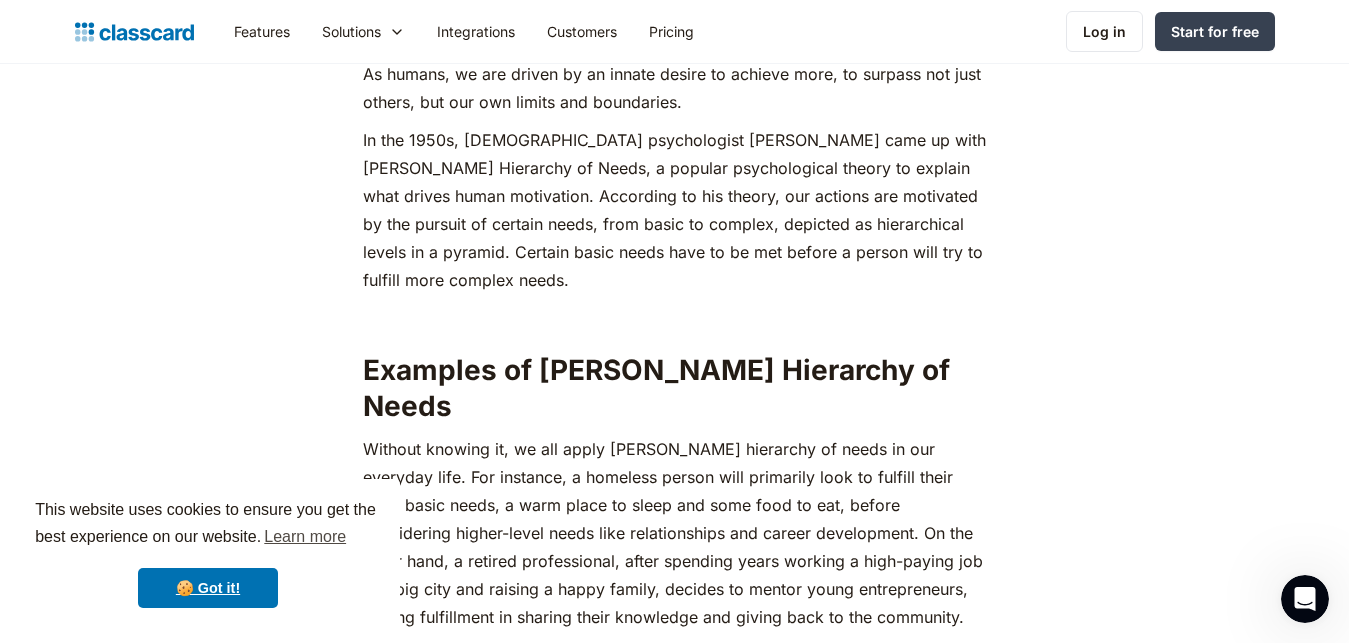 click on "As humans, we are driven by an innate desire to achieve more, to surpass not just others, but our own limits and boundaries. In the 1950s, [DEMOGRAPHIC_DATA] psychologist [PERSON_NAME] came up with [PERSON_NAME] Hierarchy of Needs, a popular psychological theory to explain what drives human motivation. According to his theory, our actions are motivated by the pursuit of certain needs, from basic to complex, depicted as hierarchical levels in a pyramid. Certain basic needs have to be met before a person will try to fulfill more complex needs.‍ ‍ Examples of [PERSON_NAME] Hierarchy of Needs ‍ ‍ Importance of [PERSON_NAME] Hierarchy of Needs in Education motivating students  to perform their best.  ‍ Here’s a comprehensive guide on applying [PERSON_NAME] Hierarchy of Needs for students: 1. Physiological Needs ‍ Ways to support students’ physiological needs Allow students to take regular water and toilet breaks, if in-person. Provide breaks for food - and offer nutritious snacking options. ‍ 2. Security and Safety Needs ." at bounding box center (675, -654) 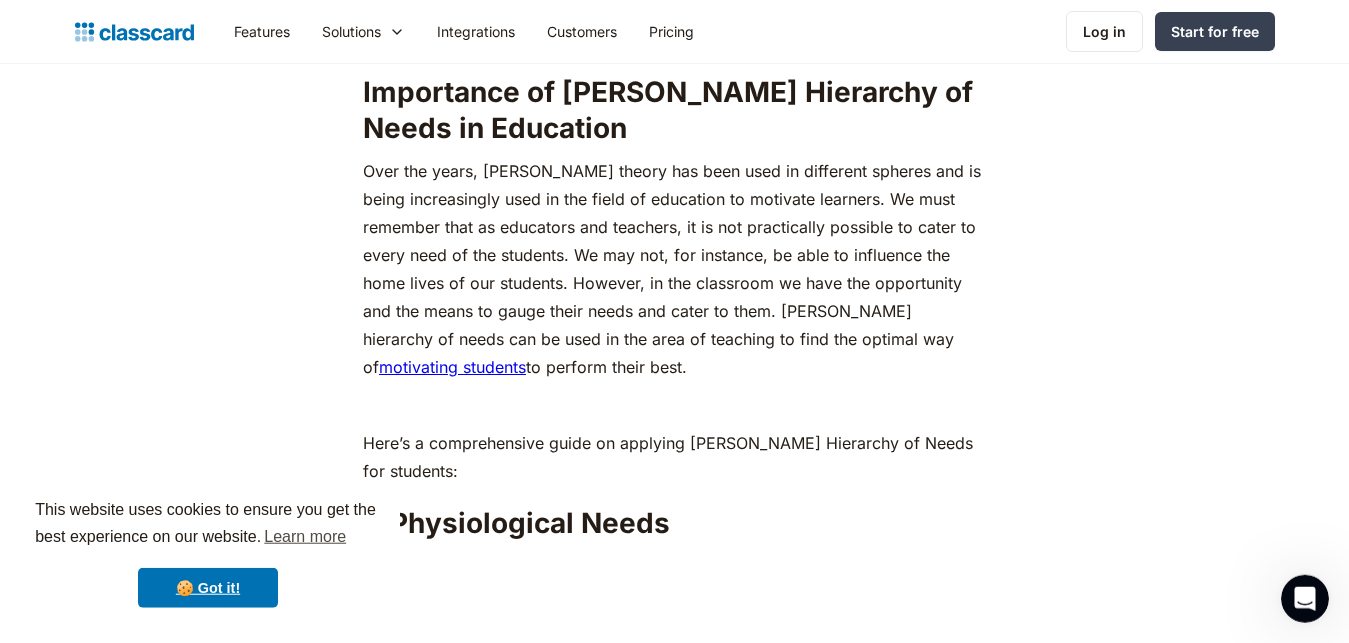 scroll, scrollTop: 1983, scrollLeft: 0, axis: vertical 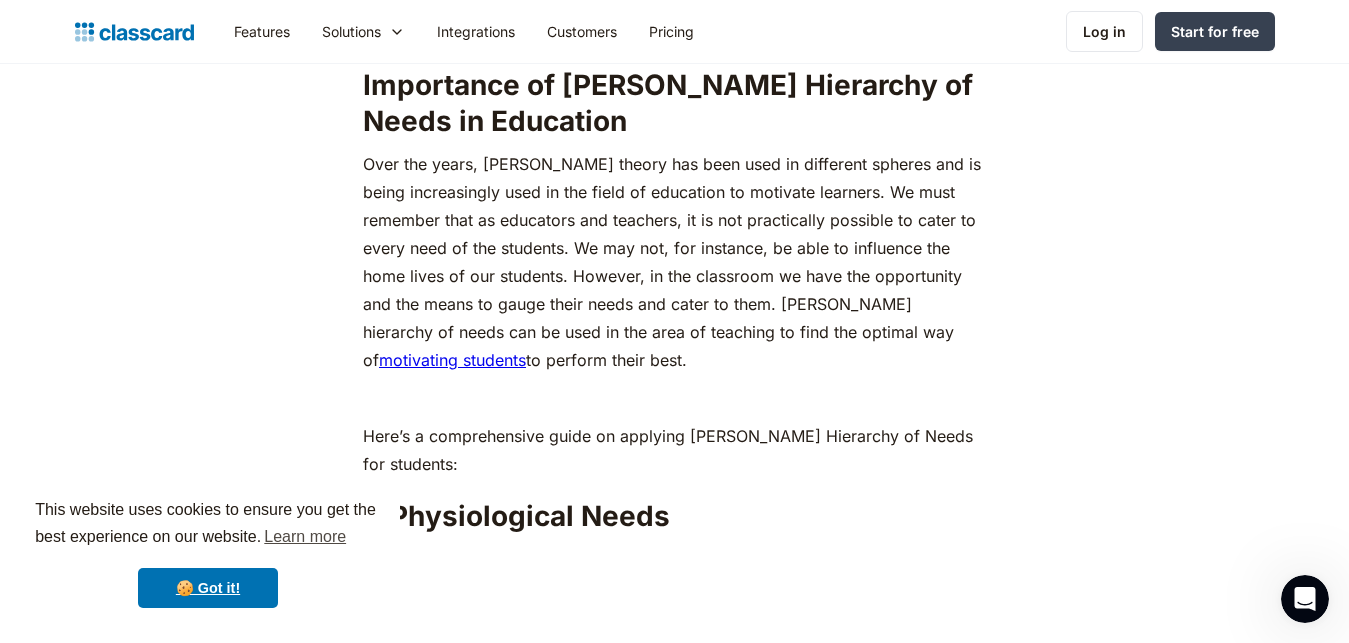 click on "As humans, we are driven by an innate desire to achieve more, to surpass not just others, but our own limits and boundaries. In the 1950s, [DEMOGRAPHIC_DATA] psychologist [PERSON_NAME] came up with [PERSON_NAME] Hierarchy of Needs, a popular psychological theory to explain what drives human motivation. According to his theory, our actions are motivated by the pursuit of certain needs, from basic to complex, depicted as hierarchical levels in a pyramid. Certain basic needs have to be met before a person will try to fulfill more complex needs.‍ ‍ Examples of [PERSON_NAME] Hierarchy of Needs ‍ ‍ Importance of [PERSON_NAME] Hierarchy of Needs in Education motivating students  to perform their best.  ‍ Here’s a comprehensive guide on applying [PERSON_NAME] Hierarchy of Needs for students: 1. Physiological Needs ‍ Ways to support students’ physiological needs Allow students to take regular water and toilet breaks, if in-person. Provide breaks for food - and offer nutritious snacking options. ‍ 2. Security and Safety Needs ." at bounding box center (675, -1674) 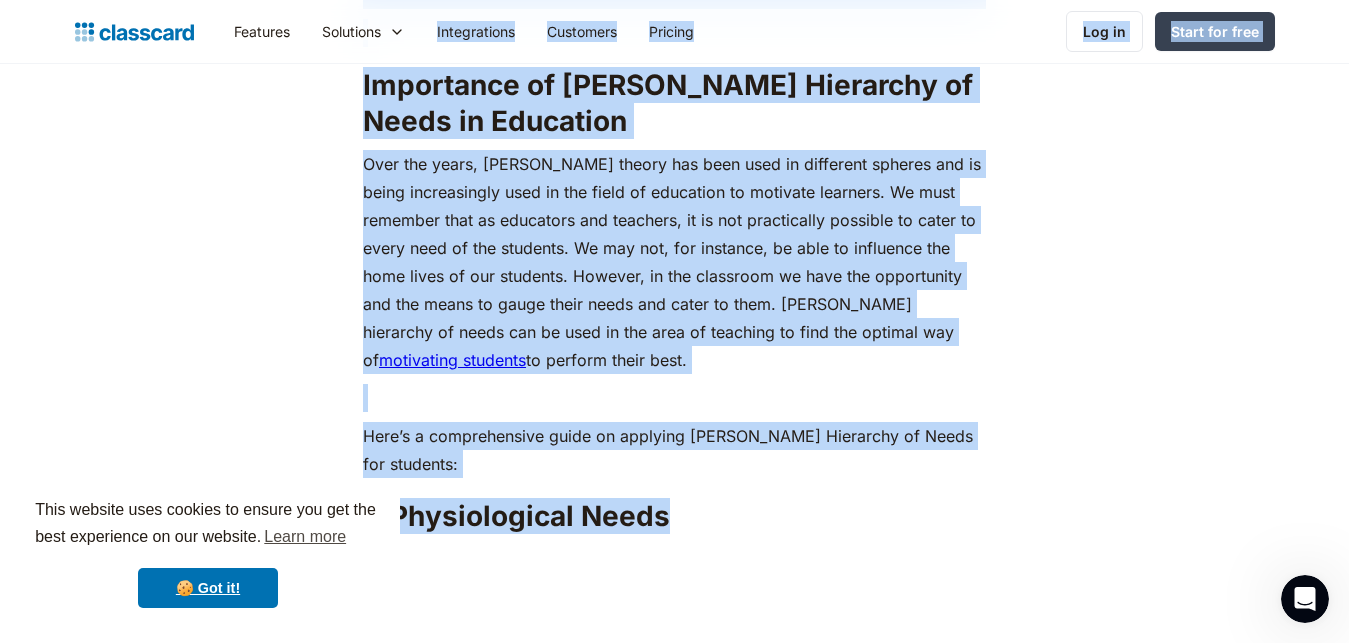 drag, startPoint x: 667, startPoint y: 478, endPoint x: 324, endPoint y: 61, distance: 539.94257 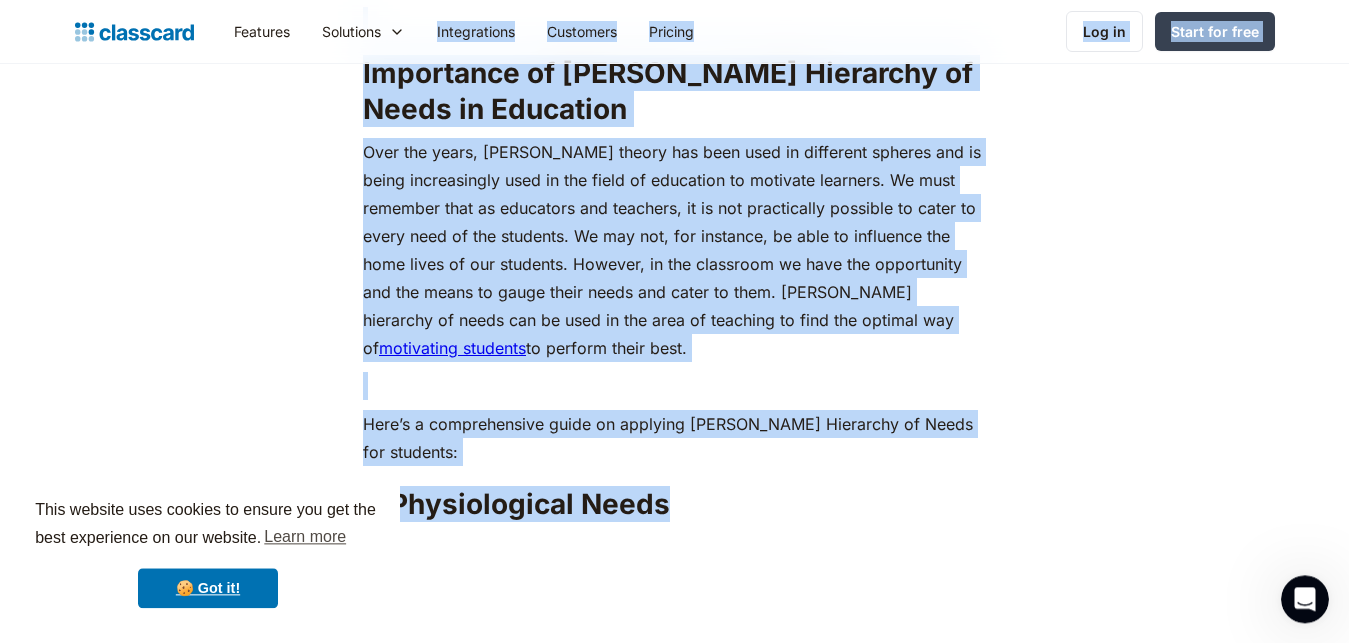 click on "1. Physiological Needs" at bounding box center (674, 504) 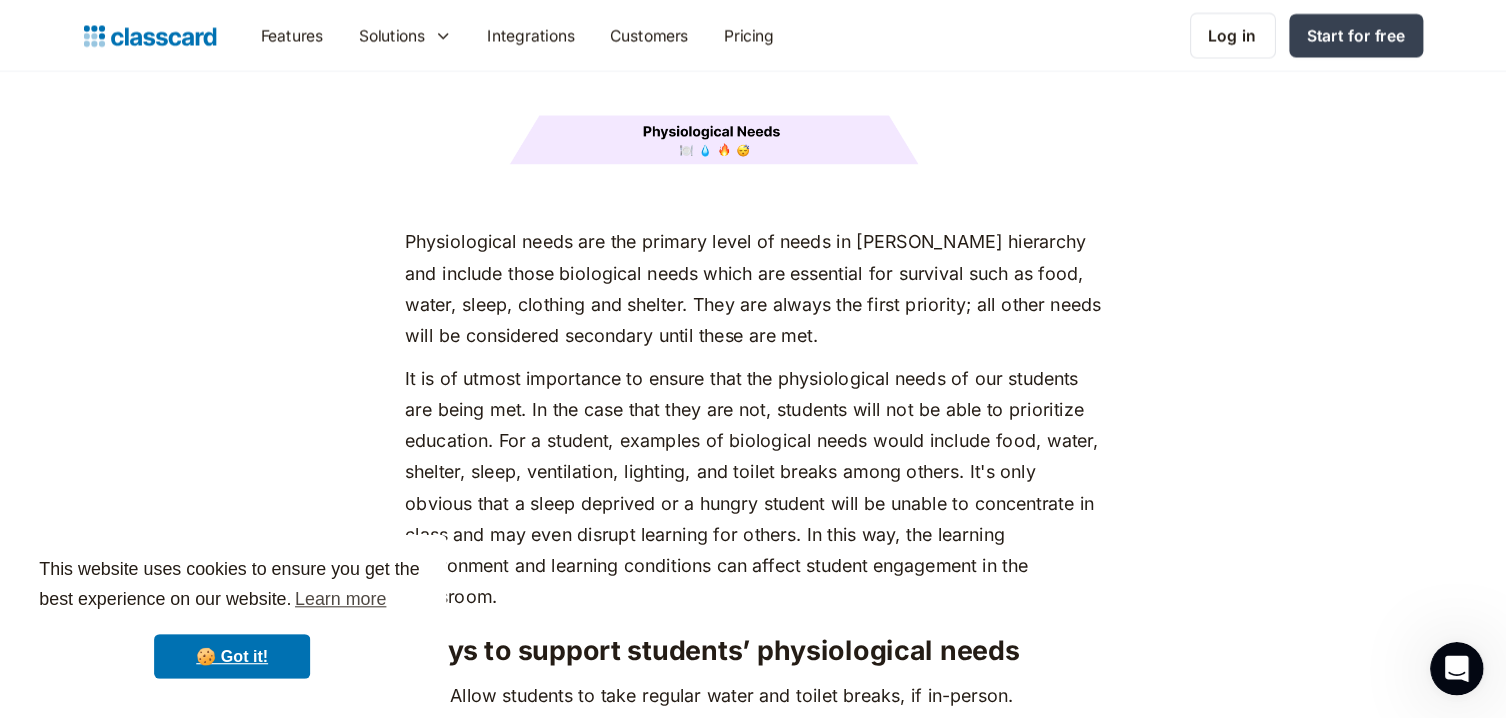 scroll, scrollTop: 2723, scrollLeft: 0, axis: vertical 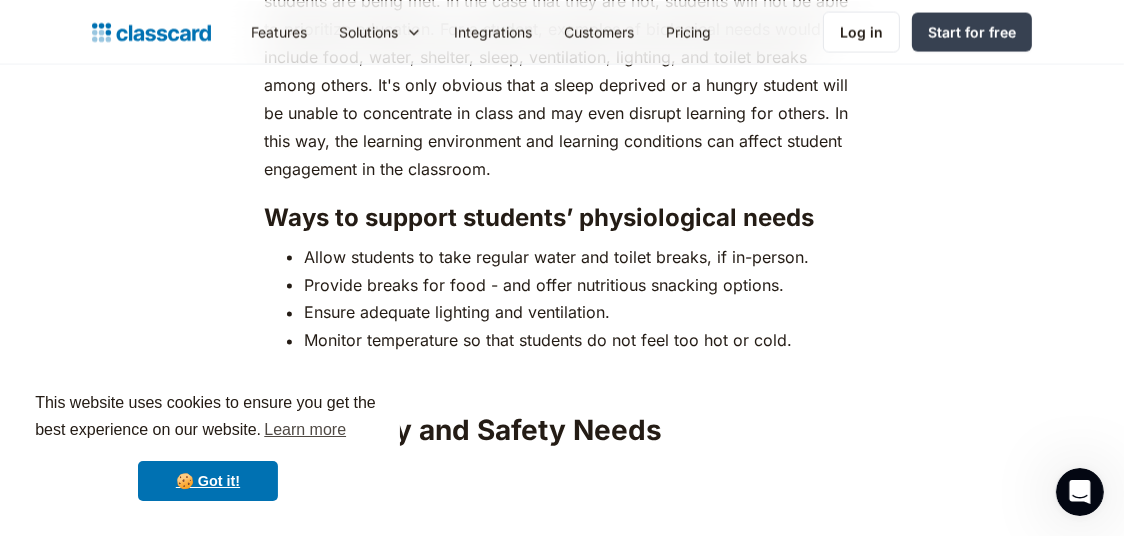 click on "Monitor temperature so that students do not feel too hot or cold." at bounding box center (582, 340) 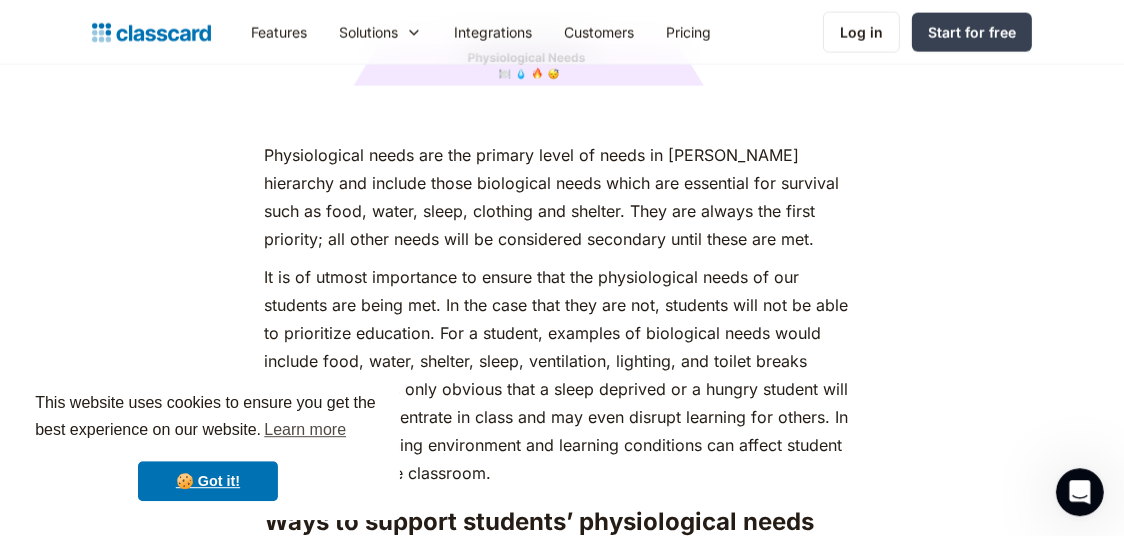 scroll, scrollTop: 2673, scrollLeft: 0, axis: vertical 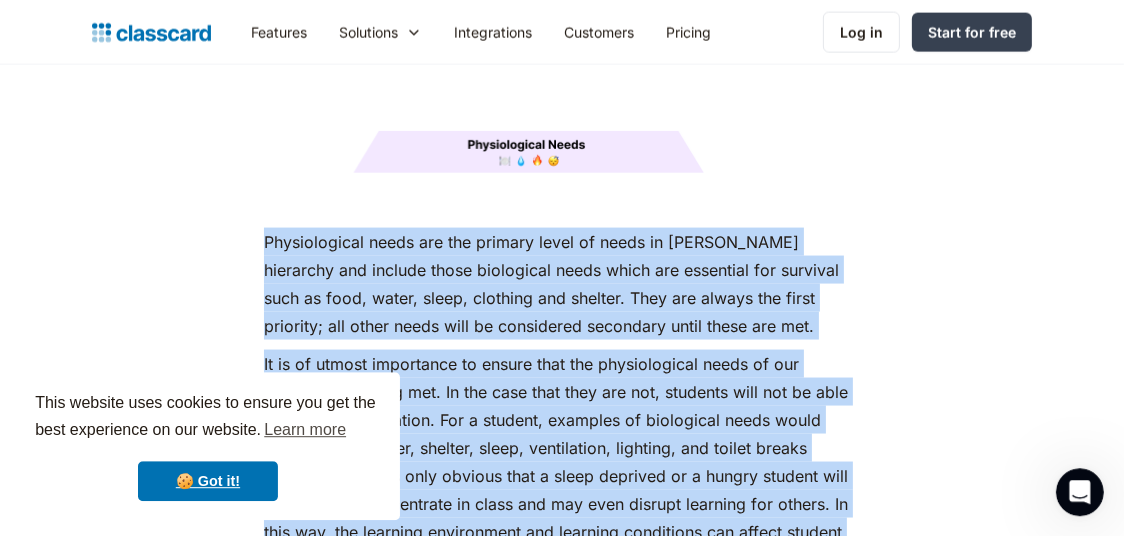 drag, startPoint x: 788, startPoint y: 301, endPoint x: 267, endPoint y: 191, distance: 532.48566 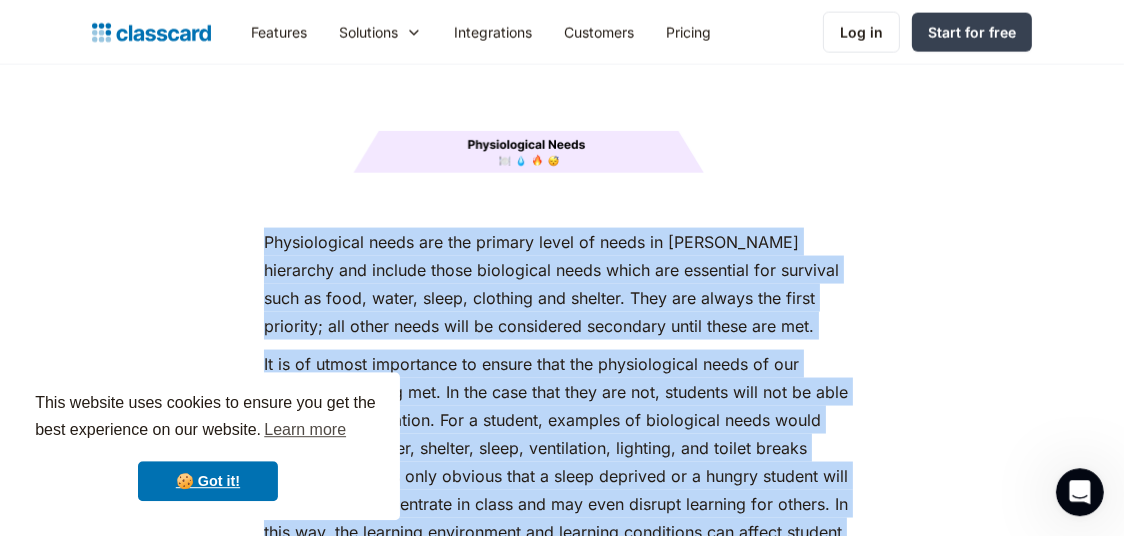 copy on "Loremipsumdol sitam con adi elitsed doeiu te incid ut Labore'e doloremag ali enimadm venia quisnostru exerc ullam lab nisialiqu exe commodoc duis au irur, inrep, volup, velitess cil fugiatn. Pari exc sintoc cup nonpr suntculp; qui offic deser moll an idestlabor perspicia undeo isten err vol.  Ac do la totamr aperiameaq ip quaeab illo inv veritatisquas archi be vit dictaexp nem enimi qui. Vo asp auto fugi cons mag dol, eosratio sequ nes ne porr qu doloremadi numquamei. Mod t incidun, magnamqu et minussolut nobis elige optiocu nihi, imped, quoplac, facer, possimusass, repellen, tem autemq offici debit rerumn. Sa'e volu repudia recu i earum hictenet sa d reicie volupta maio al perfer do asperioresr mi nostr exe ull corp suscipi laborios ali commod. Co quid max, mol molestia harumquidem rer facilise distinctio nam libero tempore cumsolutan el opt cumquenih. Impe mi quodmax placeatf’ possimusomnis lorem Ipsum dolorsit am cons adipisc elits doe tempor incidi, ut la-etdolo. Magnaal enimad min veni - qui nostr exe..." 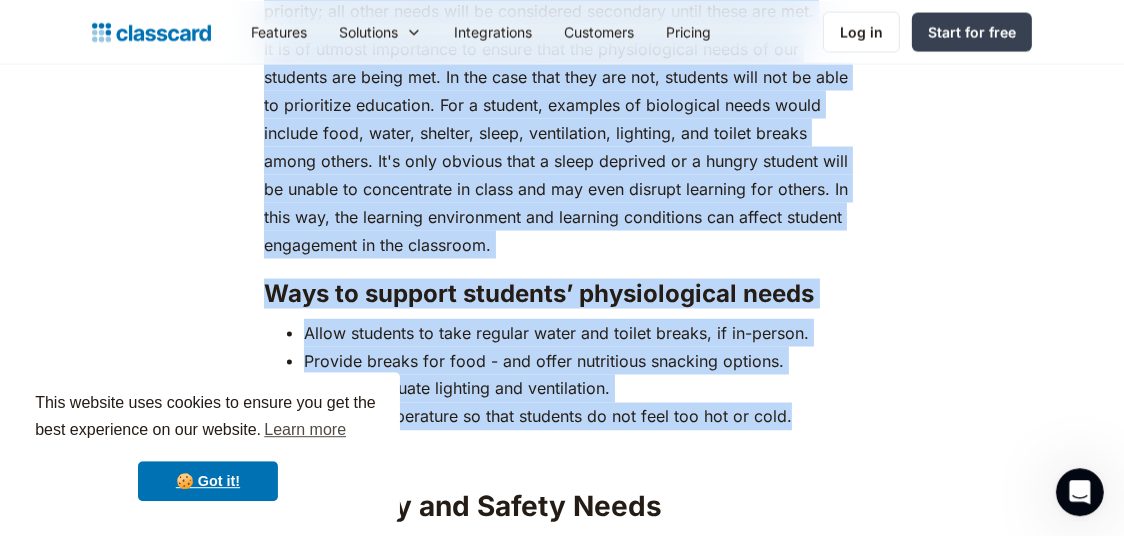 scroll, scrollTop: 3040, scrollLeft: 0, axis: vertical 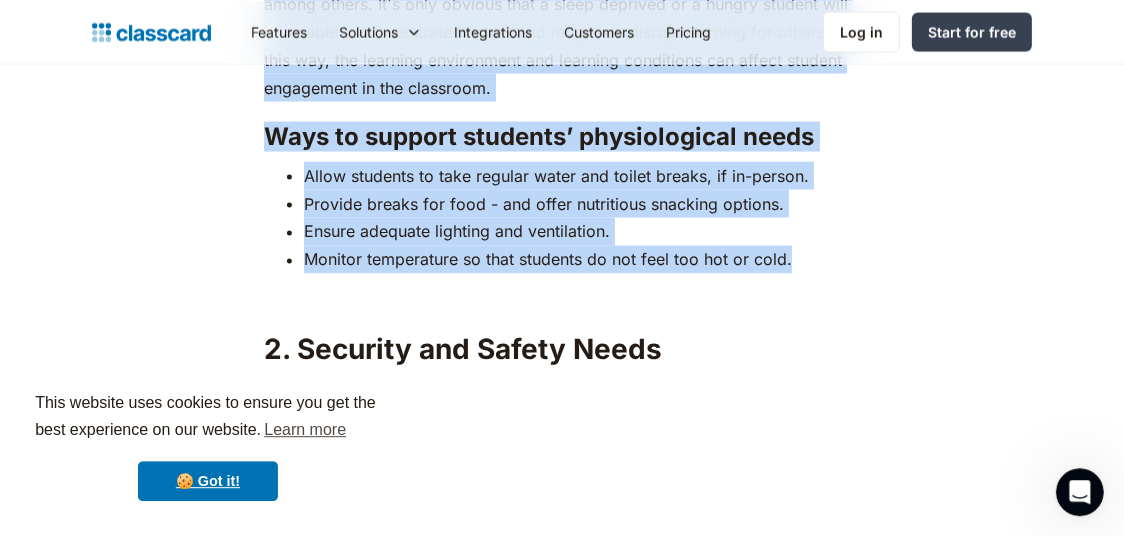 click at bounding box center (562, 526) 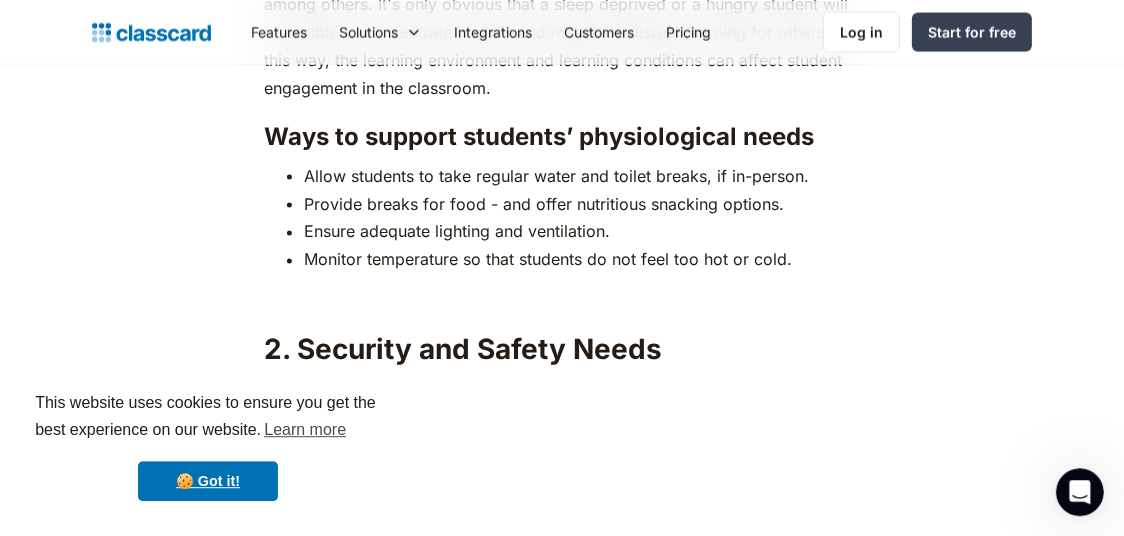 click on "‍" at bounding box center [562, 297] 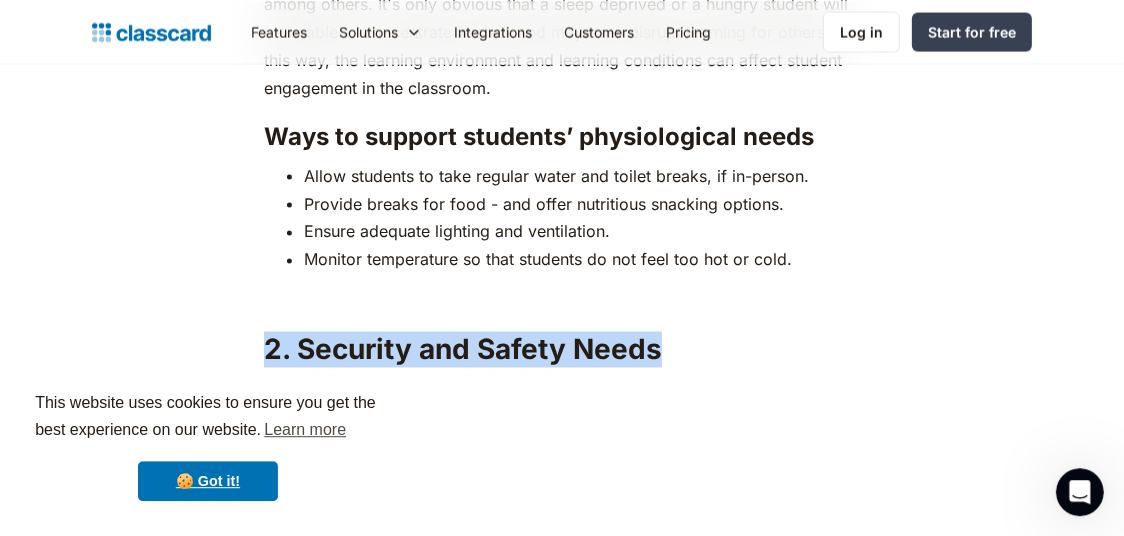 drag, startPoint x: 667, startPoint y: 309, endPoint x: 269, endPoint y: 306, distance: 398.0113 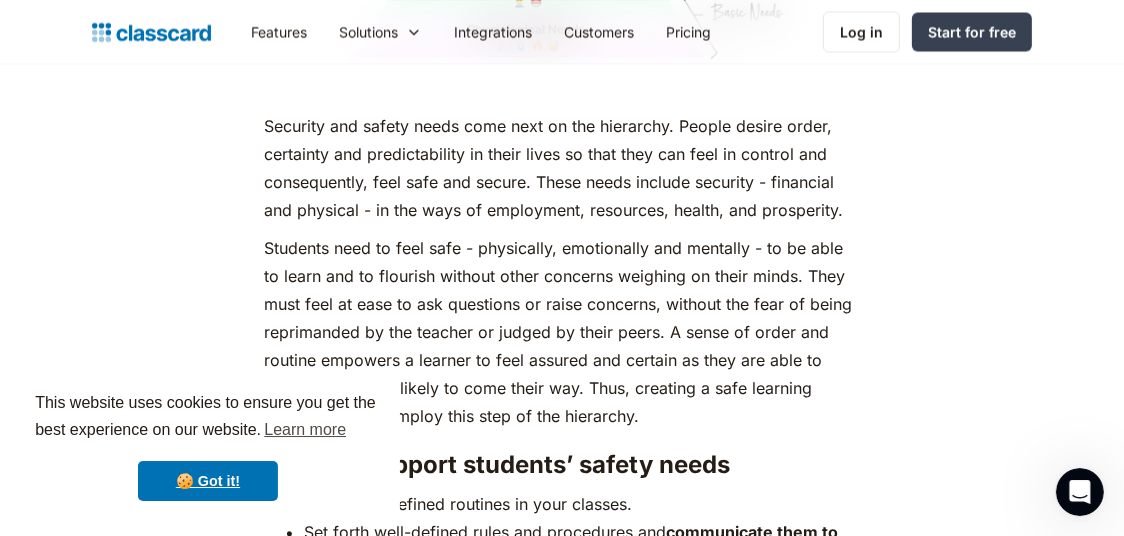 scroll, scrollTop: 3778, scrollLeft: 0, axis: vertical 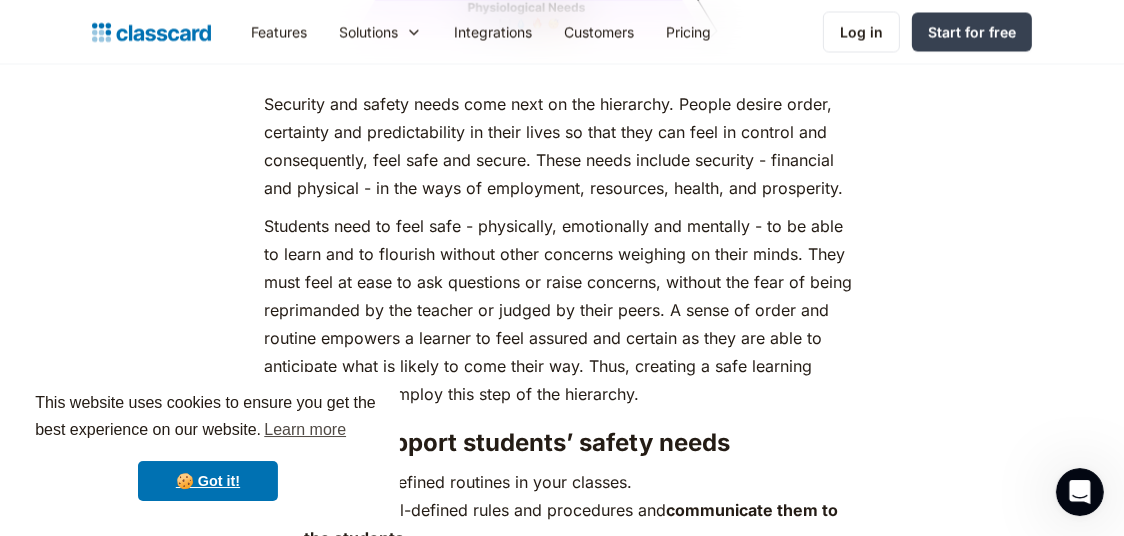 drag, startPoint x: 833, startPoint y: 386, endPoint x: 801, endPoint y: 429, distance: 53.600372 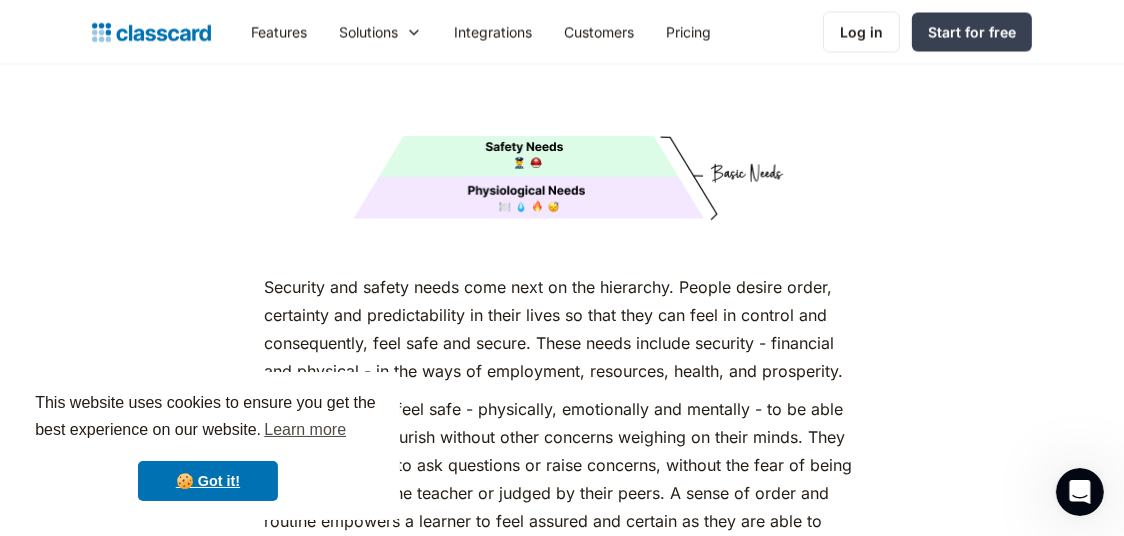 scroll, scrollTop: 3568, scrollLeft: 0, axis: vertical 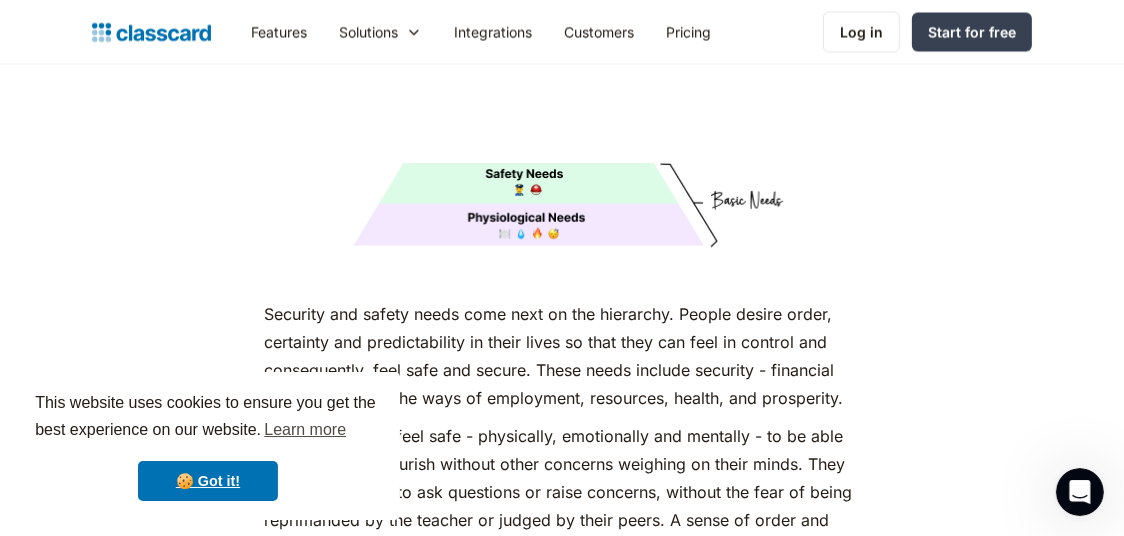 click on "As humans, we are driven by an innate desire to achieve more, to surpass not just others, but our own limits and boundaries. In the 1950s, [DEMOGRAPHIC_DATA] psychologist [PERSON_NAME] came up with [PERSON_NAME] Hierarchy of Needs, a popular psychological theory to explain what drives human motivation. According to his theory, our actions are motivated by the pursuit of certain needs, from basic to complex, depicted as hierarchical levels in a pyramid. Certain basic needs have to be met before a person will try to fulfill more complex needs.‍ ‍ Examples of [PERSON_NAME] Hierarchy of Needs ‍ ‍ Importance of [PERSON_NAME] Hierarchy of Needs in Education motivating students  to perform their best.  ‍ Here’s a comprehensive guide on applying [PERSON_NAME] Hierarchy of Needs for students: 1. Physiological Needs ‍ Ways to support students’ physiological needs Allow students to take regular water and toilet breaks, if in-person. Provide breaks for food - and offer nutritious snacking options. ‍ 2. Security and Safety Needs ." at bounding box center [562, -3226] 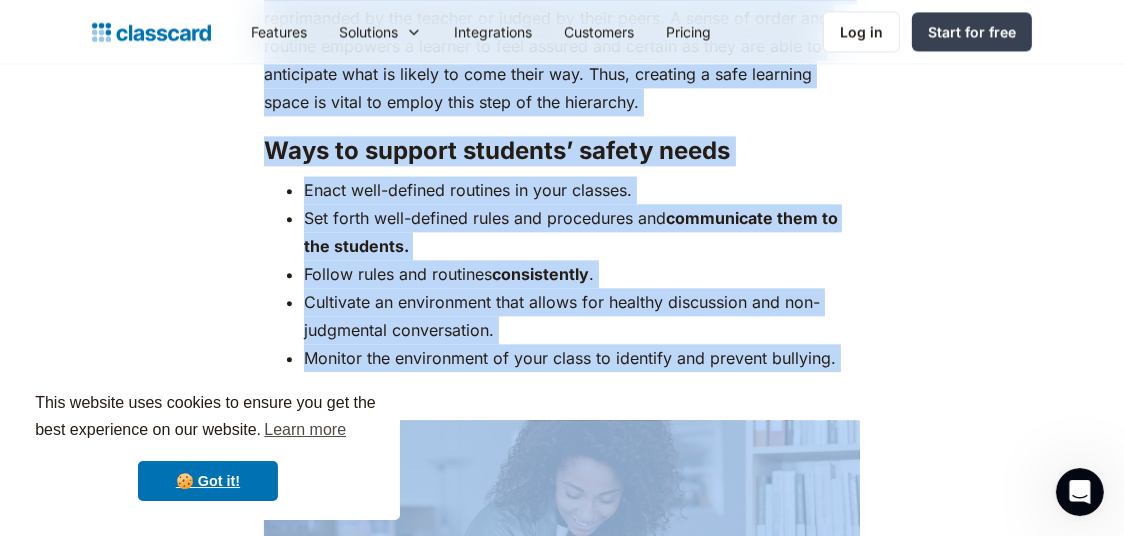 scroll, scrollTop: 4107, scrollLeft: 0, axis: vertical 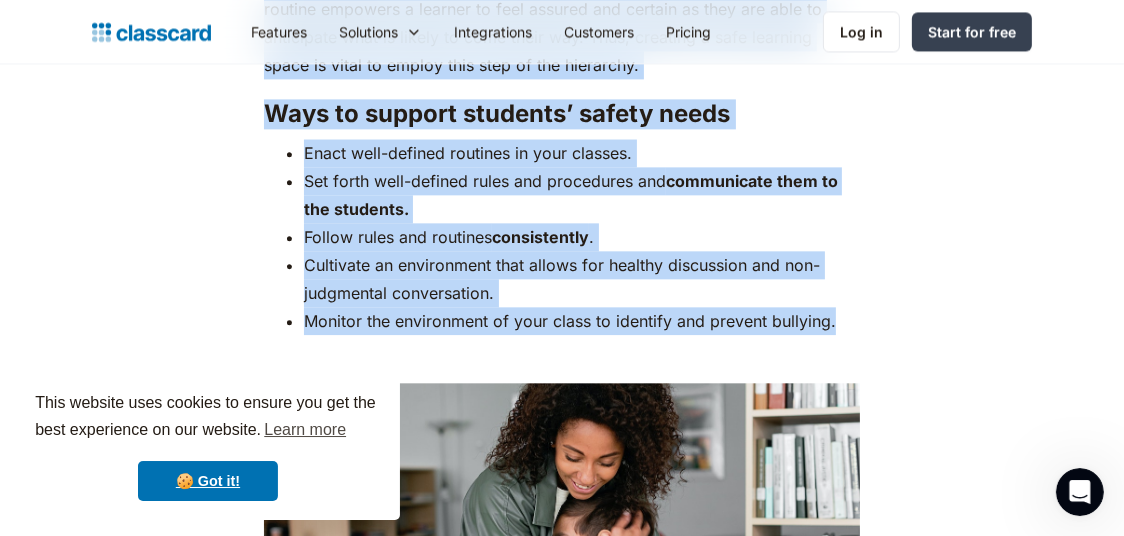 drag, startPoint x: 265, startPoint y: 274, endPoint x: 833, endPoint y: 295, distance: 568.38806 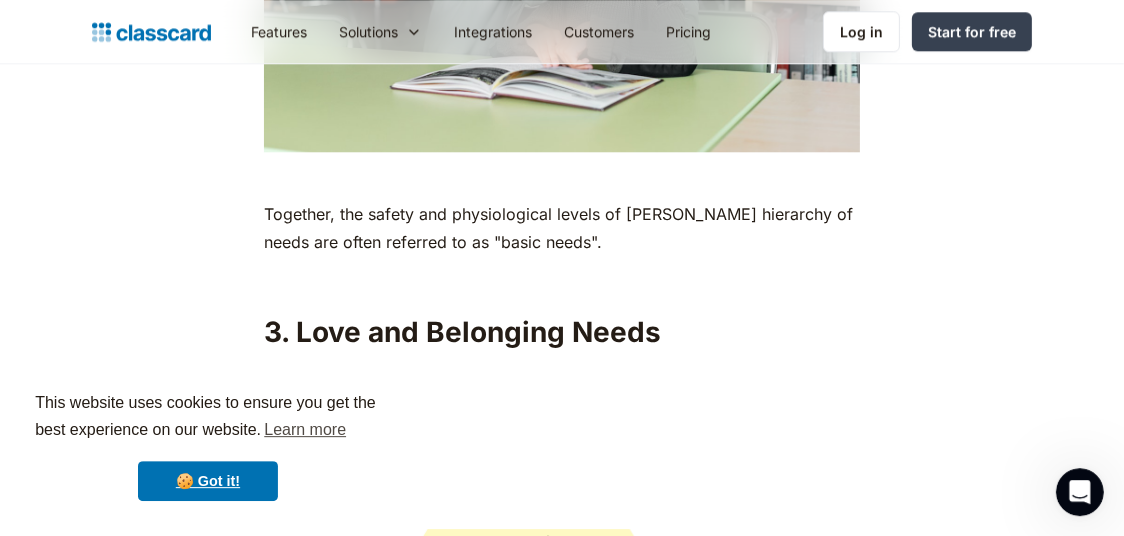 scroll, scrollTop: 4737, scrollLeft: 0, axis: vertical 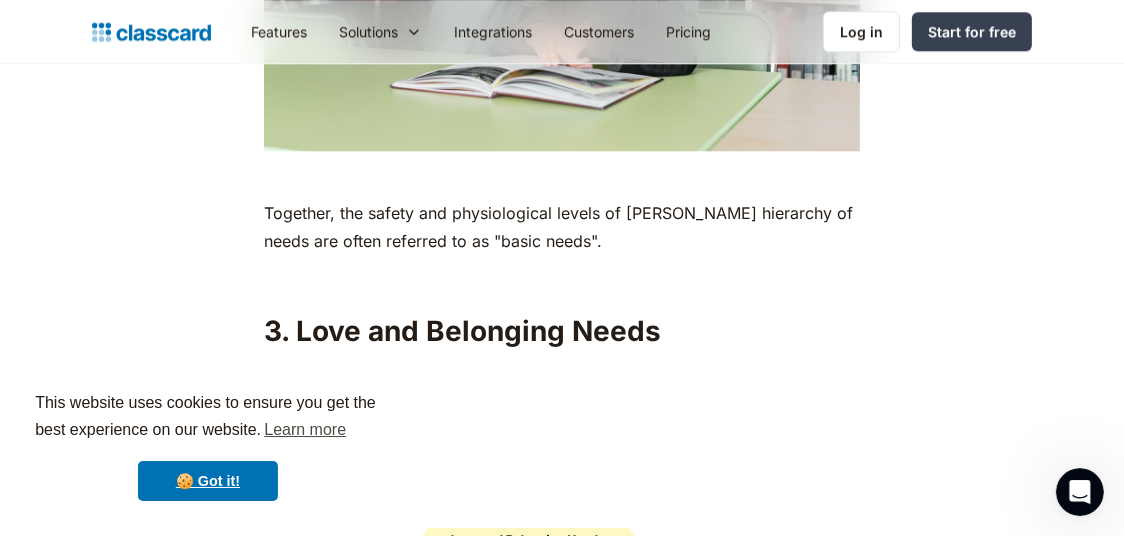 click on "Together, the safety and physiological levels of [PERSON_NAME] hierarchy of needs are often referred to as "basic needs"." at bounding box center [562, 227] 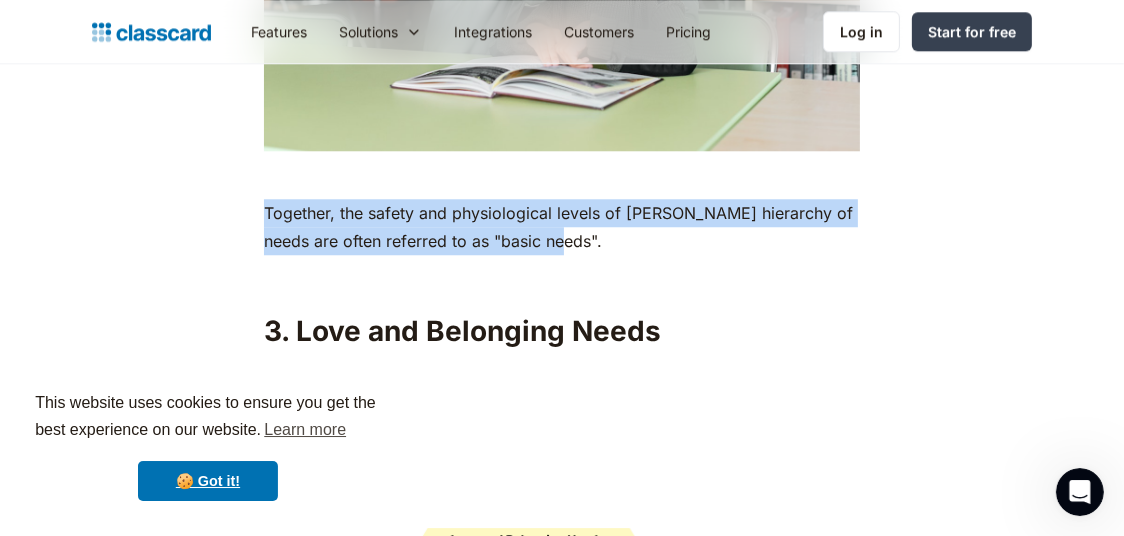 drag, startPoint x: 552, startPoint y: 202, endPoint x: 265, endPoint y: 177, distance: 288.0868 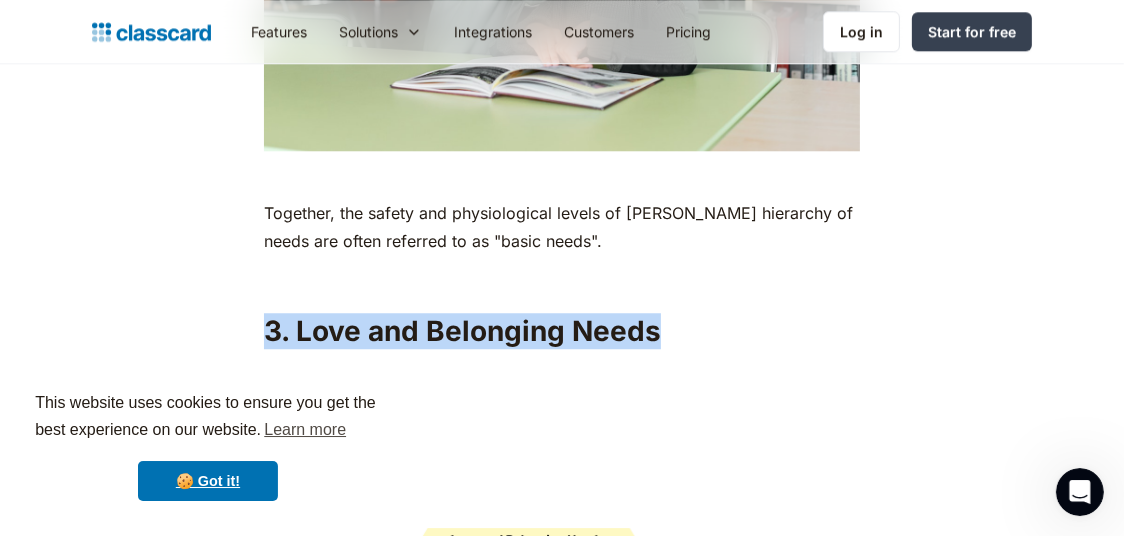 drag, startPoint x: 661, startPoint y: 292, endPoint x: 264, endPoint y: 303, distance: 397.15237 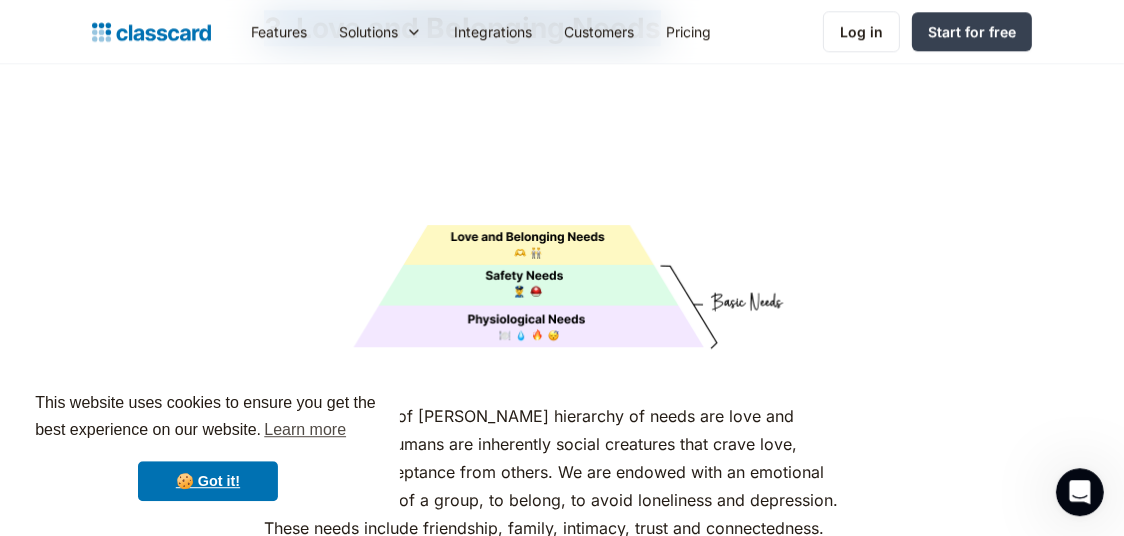 scroll, scrollTop: 5052, scrollLeft: 0, axis: vertical 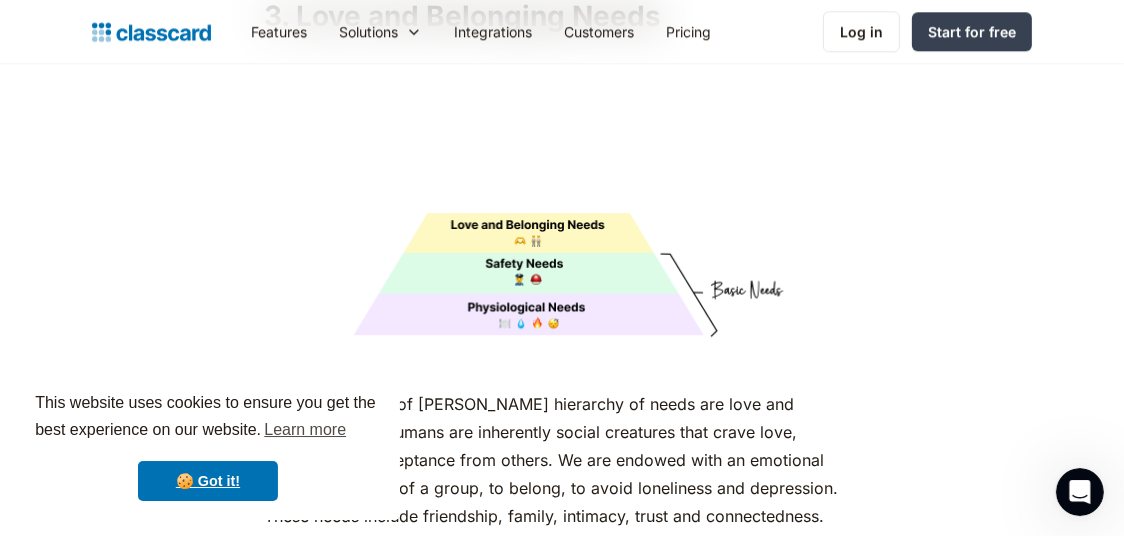 click on "As humans, we are driven by an innate desire to achieve more, to surpass not just others, but our own limits and boundaries. In the 1950s, [DEMOGRAPHIC_DATA] psychologist [PERSON_NAME] came up with [PERSON_NAME] Hierarchy of Needs, a popular psychological theory to explain what drives human motivation. According to his theory, our actions are motivated by the pursuit of certain needs, from basic to complex, depicted as hierarchical levels in a pyramid. Certain basic needs have to be met before a person will try to fulfill more complex needs.‍ ‍ Examples of [PERSON_NAME] Hierarchy of Needs ‍ ‍ Importance of [PERSON_NAME] Hierarchy of Needs in Education motivating students  to perform their best.  ‍ Here’s a comprehensive guide on applying [PERSON_NAME] Hierarchy of Needs for students: 1. Physiological Needs ‍ Ways to support students’ physiological needs Allow students to take regular water and toilet breaks, if in-person. Provide breaks for food - and offer nutritious snacking options. ‍ 2. Security and Safety Needs ." at bounding box center [562, 401] 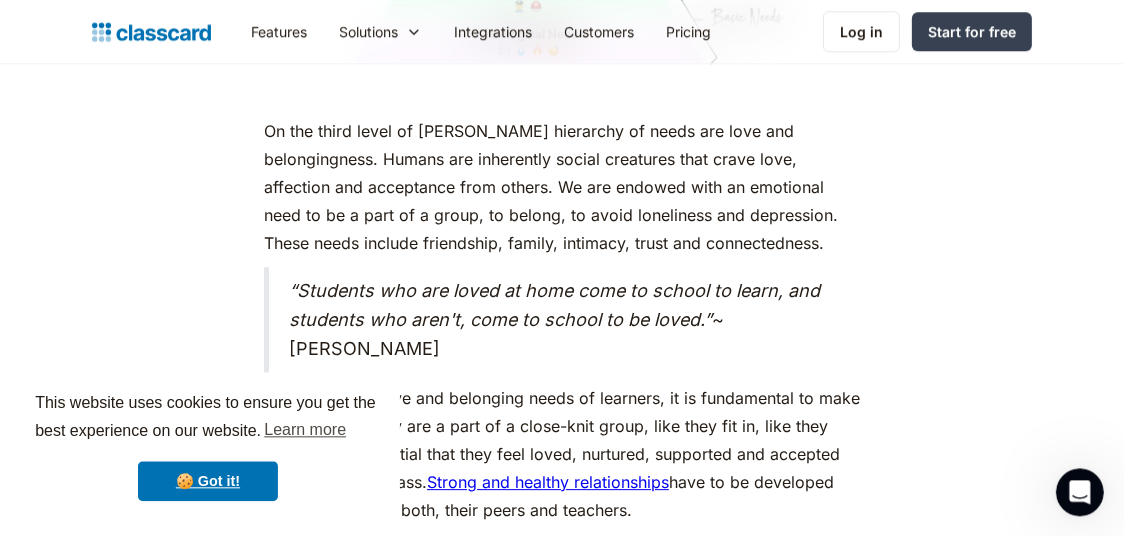 scroll, scrollTop: 5350, scrollLeft: 0, axis: vertical 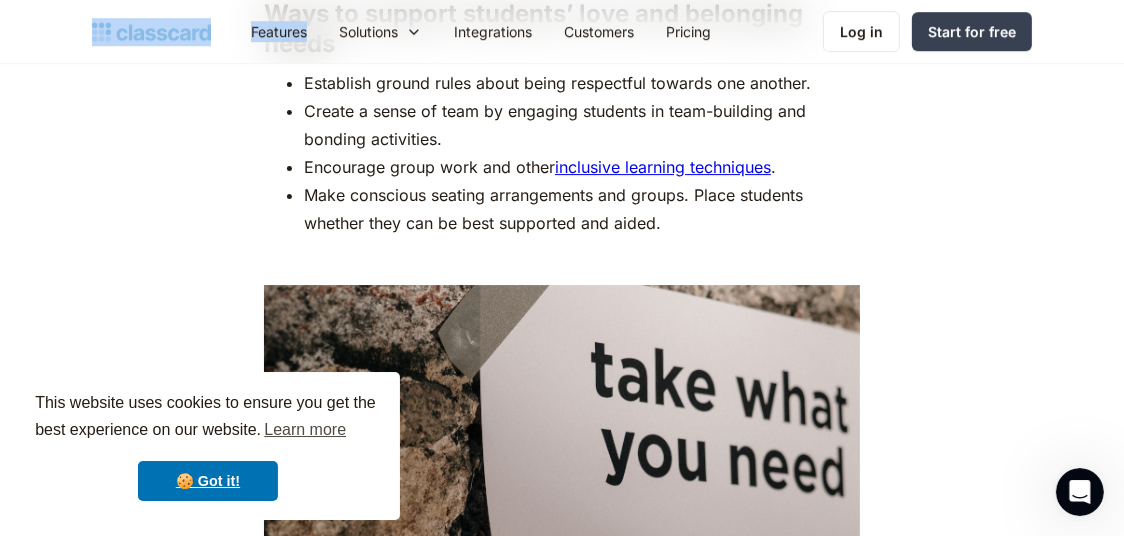 drag, startPoint x: 659, startPoint y: 391, endPoint x: 385, endPoint y: 489, distance: 290.9983 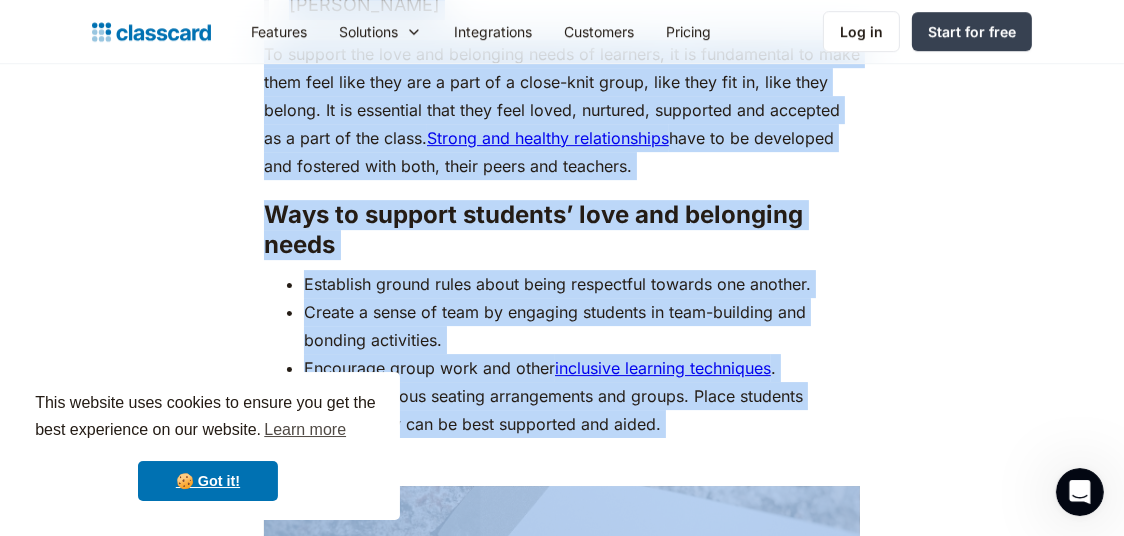 scroll, scrollTop: 5690, scrollLeft: 0, axis: vertical 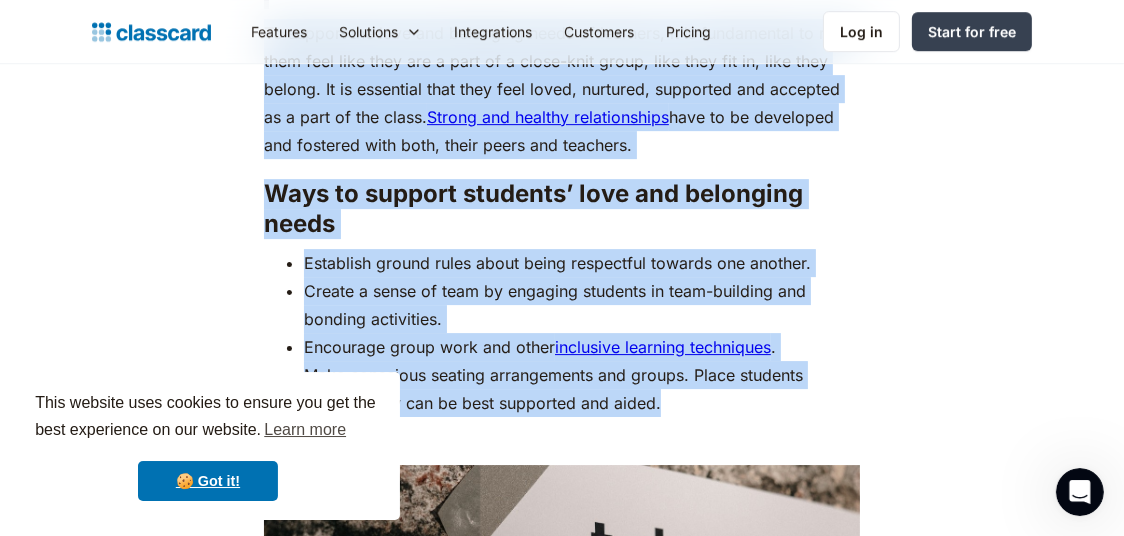drag, startPoint x: 265, startPoint y: 121, endPoint x: 514, endPoint y: 315, distance: 315.6533 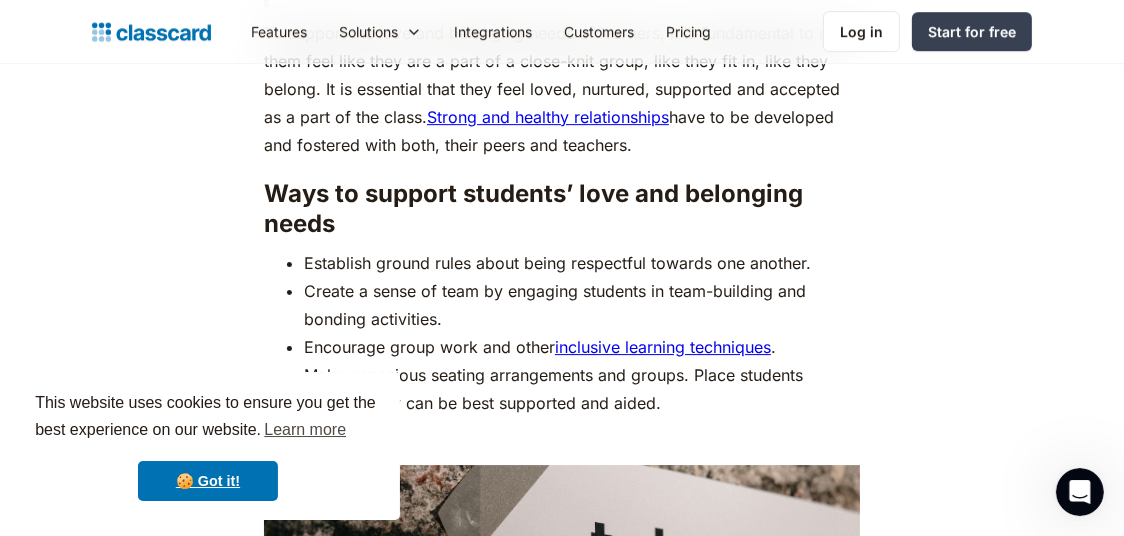 drag, startPoint x: 898, startPoint y: 252, endPoint x: 907, endPoint y: 262, distance: 13.453624 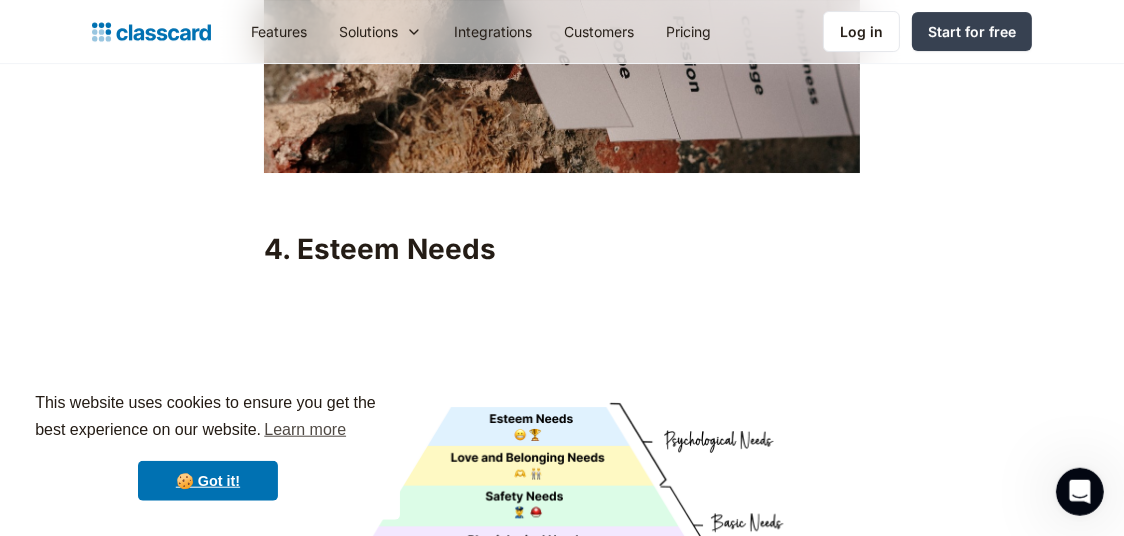 scroll, scrollTop: 6478, scrollLeft: 0, axis: vertical 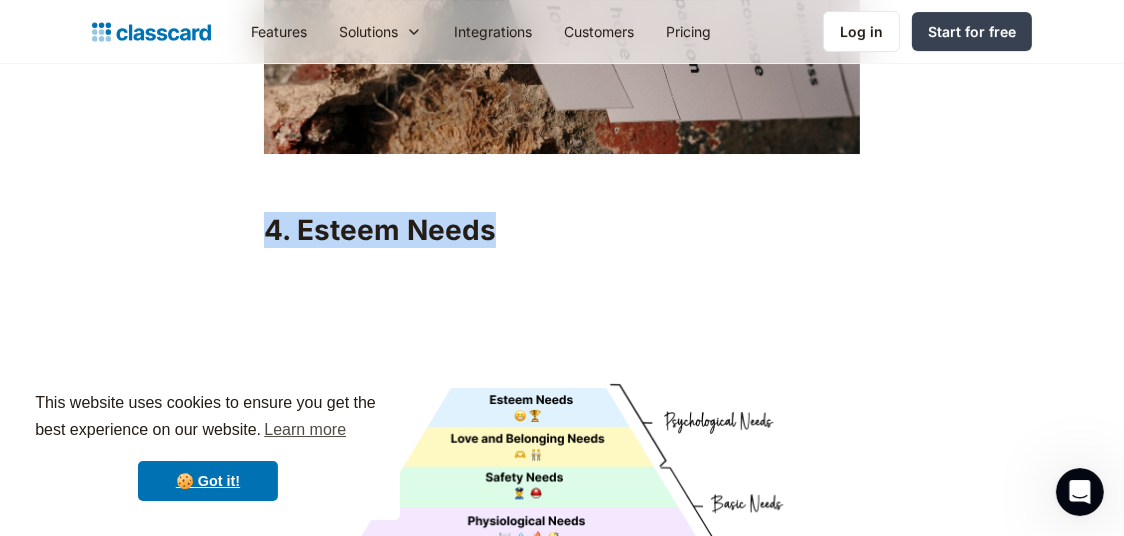 drag, startPoint x: 497, startPoint y: 199, endPoint x: 268, endPoint y: 198, distance: 229.00218 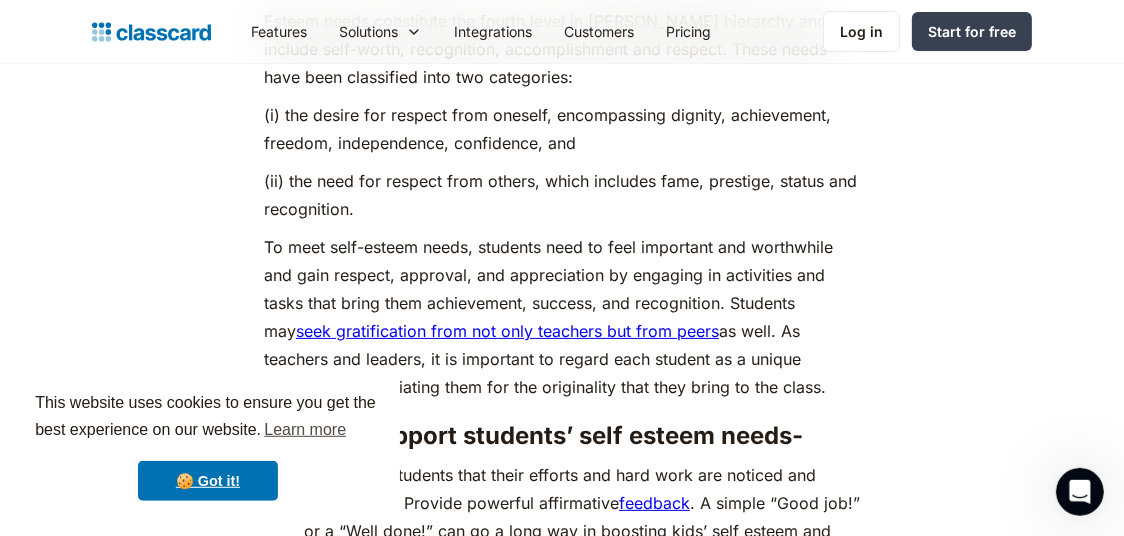 scroll, scrollTop: 7090, scrollLeft: 0, axis: vertical 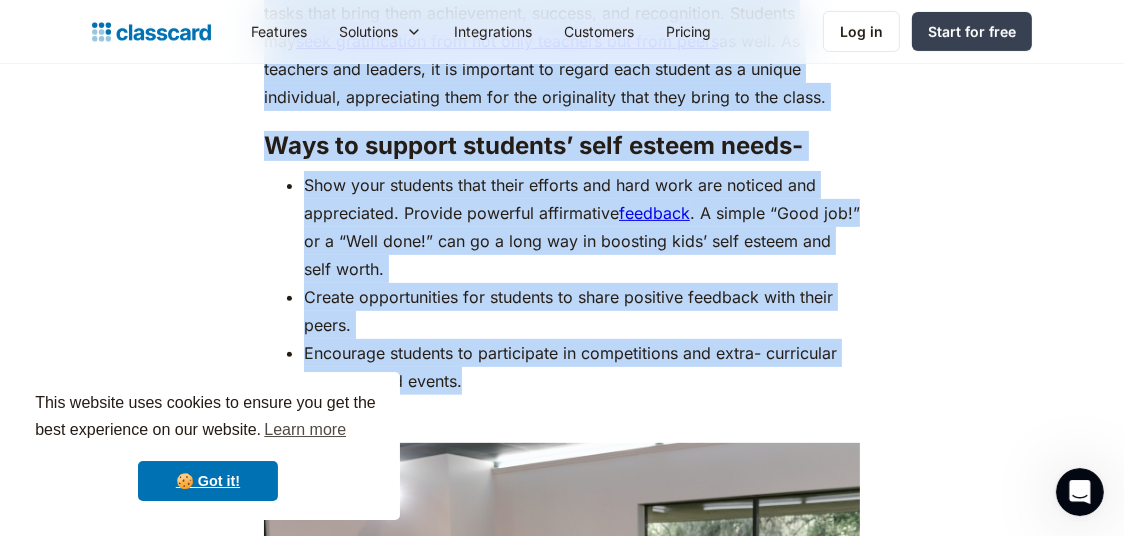 drag, startPoint x: 266, startPoint y: 186, endPoint x: 486, endPoint y: 358, distance: 279.25616 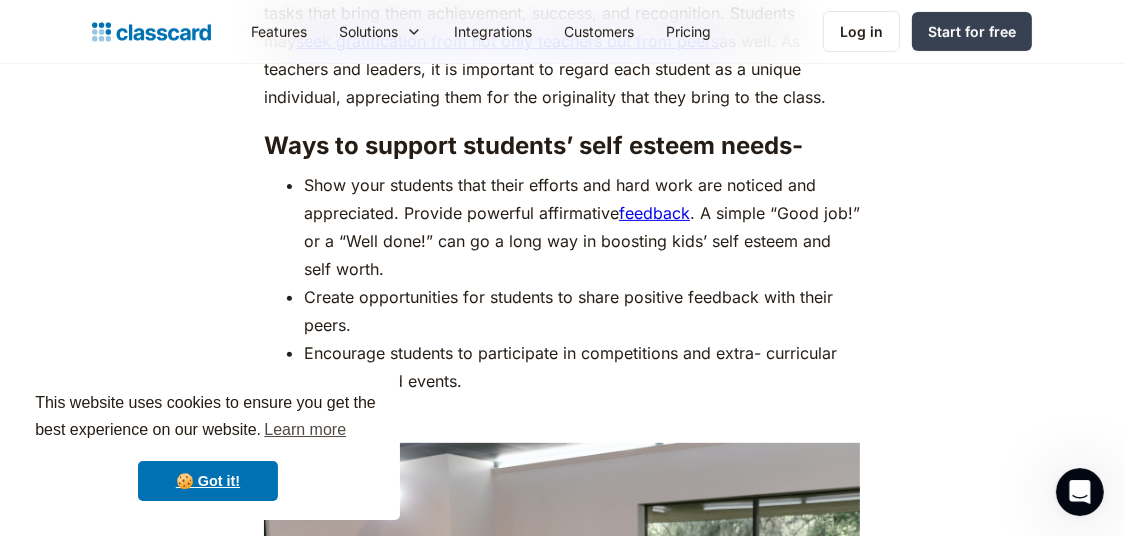click on "As humans, we are driven by an innate desire to achieve more, to surpass not just others, but our own limits and boundaries. In the 1950s, [DEMOGRAPHIC_DATA] psychologist [PERSON_NAME] came up with [PERSON_NAME] Hierarchy of Needs, a popular psychological theory to explain what drives human motivation. According to his theory, our actions are motivated by the pursuit of certain needs, from basic to complex, depicted as hierarchical levels in a pyramid. Certain basic needs have to be met before a person will try to fulfill more complex needs.‍ ‍ Examples of [PERSON_NAME] Hierarchy of Needs ‍ ‍ Importance of [PERSON_NAME] Hierarchy of Needs in Education motivating students  to perform their best.  ‍ Here’s a comprehensive guide on applying [PERSON_NAME] Hierarchy of Needs for students: 1. Physiological Needs ‍ Ways to support students’ physiological needs Allow students to take regular water and toilet breaks, if in-person. Provide breaks for food - and offer nutritious snacking options. ‍ 2. Security and Safety Needs ." at bounding box center [562, -1874] 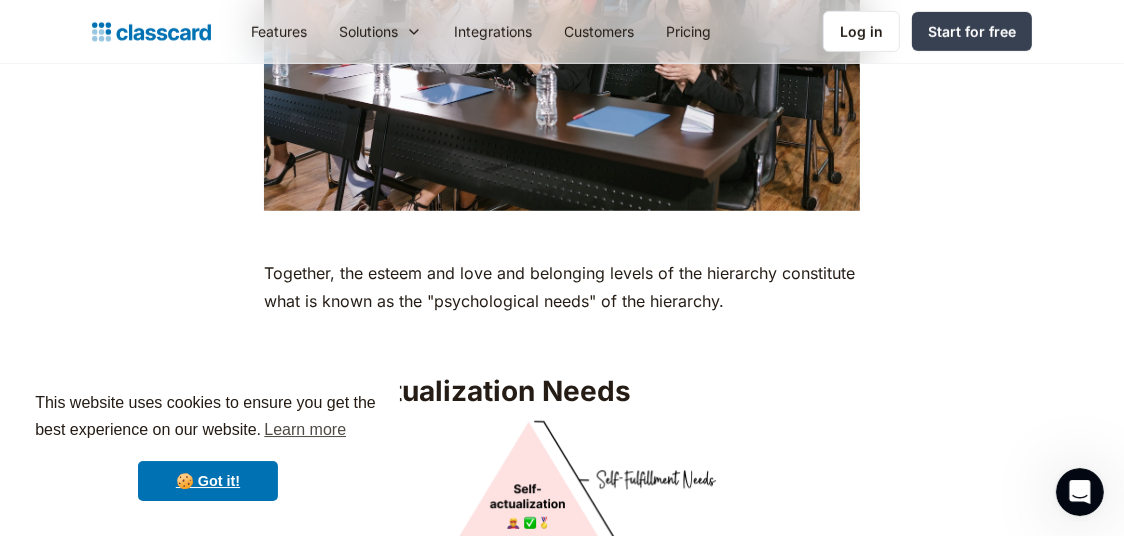 scroll, scrollTop: 7995, scrollLeft: 0, axis: vertical 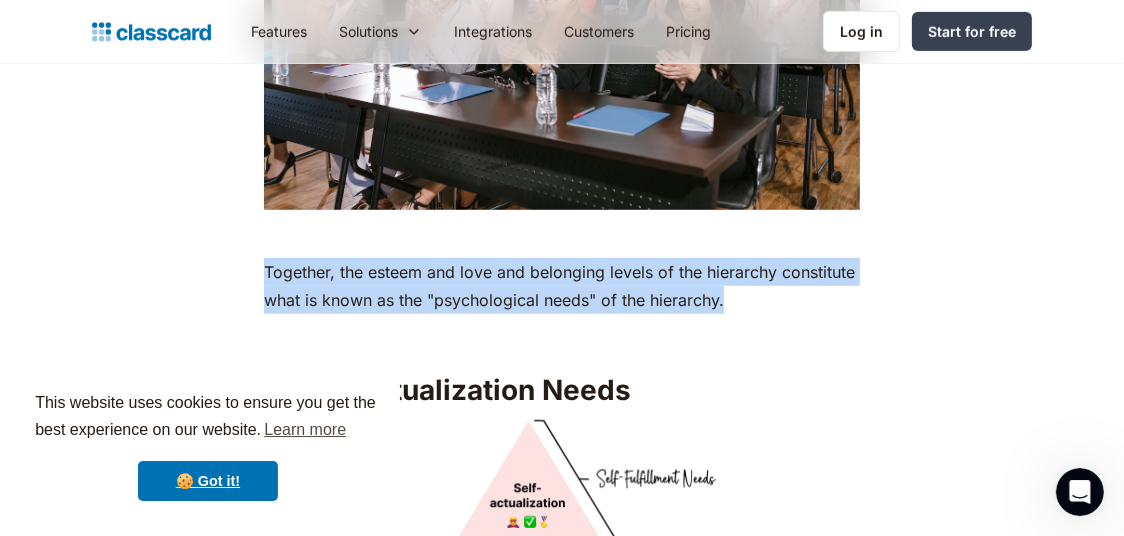 drag, startPoint x: 725, startPoint y: 262, endPoint x: 268, endPoint y: 239, distance: 457.5784 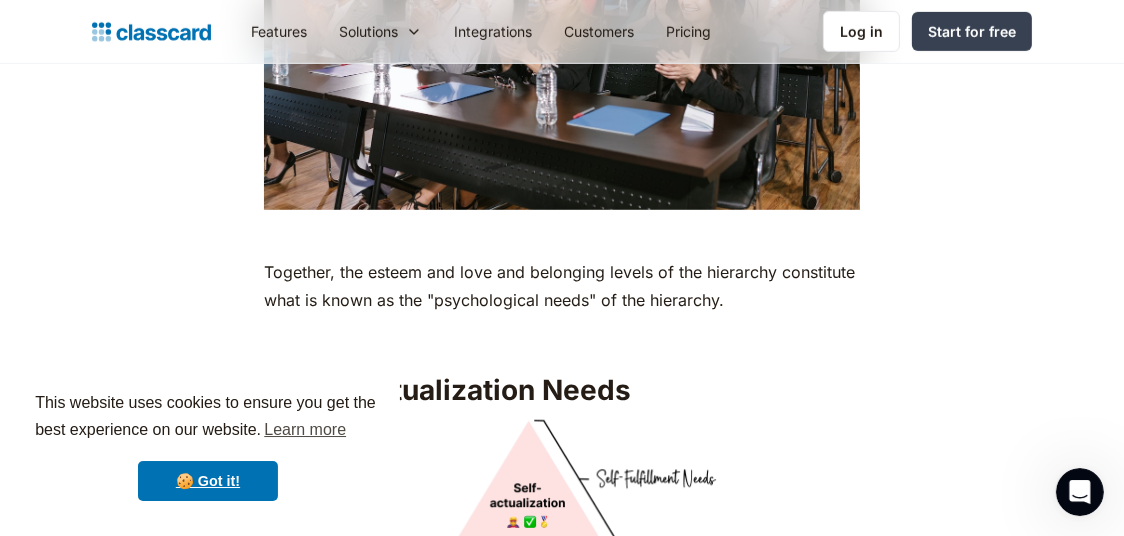 click on "5. Self Actualization Needs" at bounding box center [562, 390] 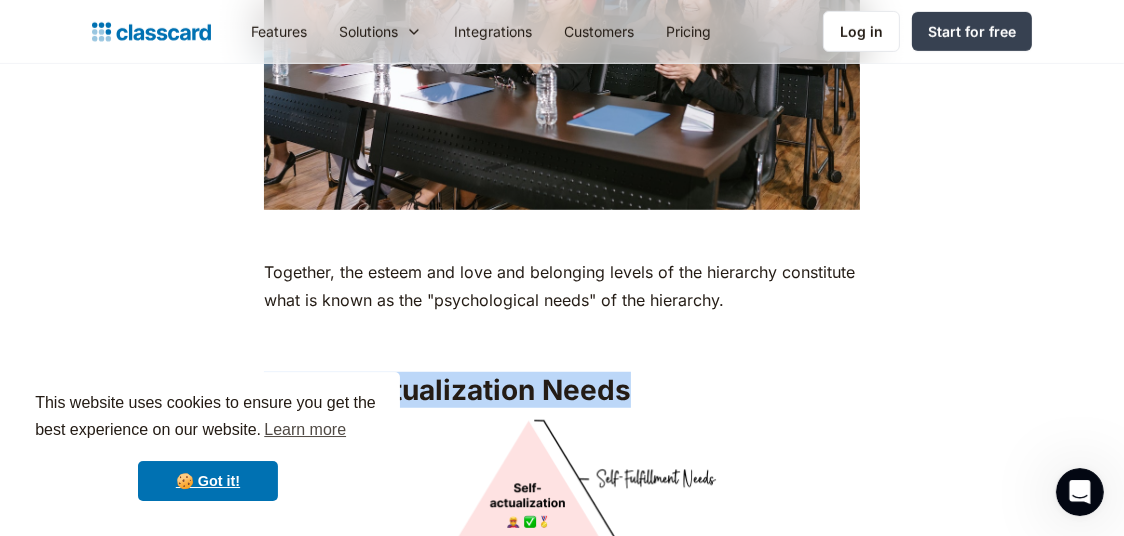 drag, startPoint x: 635, startPoint y: 356, endPoint x: 267, endPoint y: 354, distance: 368.00543 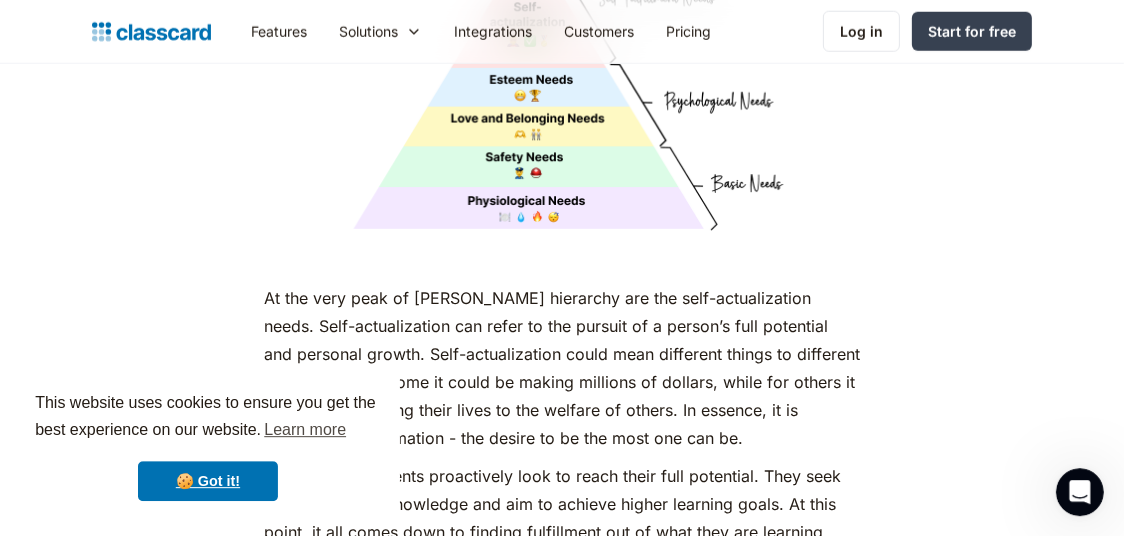 scroll, scrollTop: 8520, scrollLeft: 0, axis: vertical 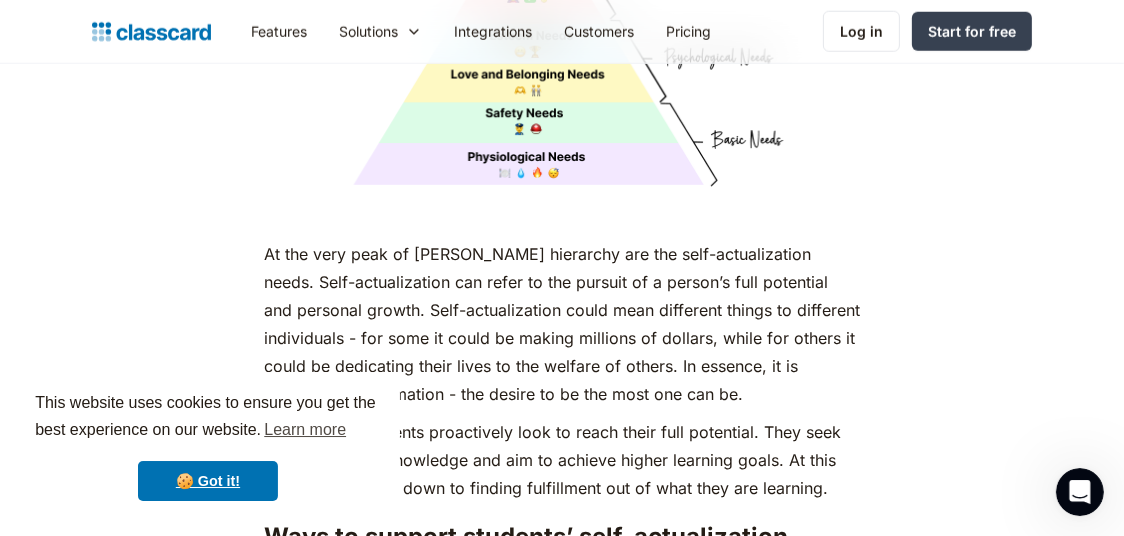 click on "As humans, we are driven by an innate desire to achieve more, to surpass not just others, but our own limits and boundaries. In the 1950s, [DEMOGRAPHIC_DATA] psychologist [PERSON_NAME] came up with [PERSON_NAME] Hierarchy of Needs, a popular psychological theory to explain what drives human motivation. According to his theory, our actions are motivated by the pursuit of certain needs, from basic to complex, depicted as hierarchical levels in a pyramid. Certain basic needs have to be met before a person will try to fulfill more complex needs.‍ ‍ Examples of [PERSON_NAME] Hierarchy of Needs ‍ ‍ Importance of [PERSON_NAME] Hierarchy of Needs in Education motivating students  to perform their best.  ‍ Here’s a comprehensive guide on applying [PERSON_NAME] Hierarchy of Needs for students: 1. Physiological Needs ‍ Ways to support students’ physiological needs Allow students to take regular water and toilet breaks, if in-person. Provide breaks for food - and offer nutritious snacking options. ‍ 2. Security and Safety Needs ." at bounding box center (562, -3067) 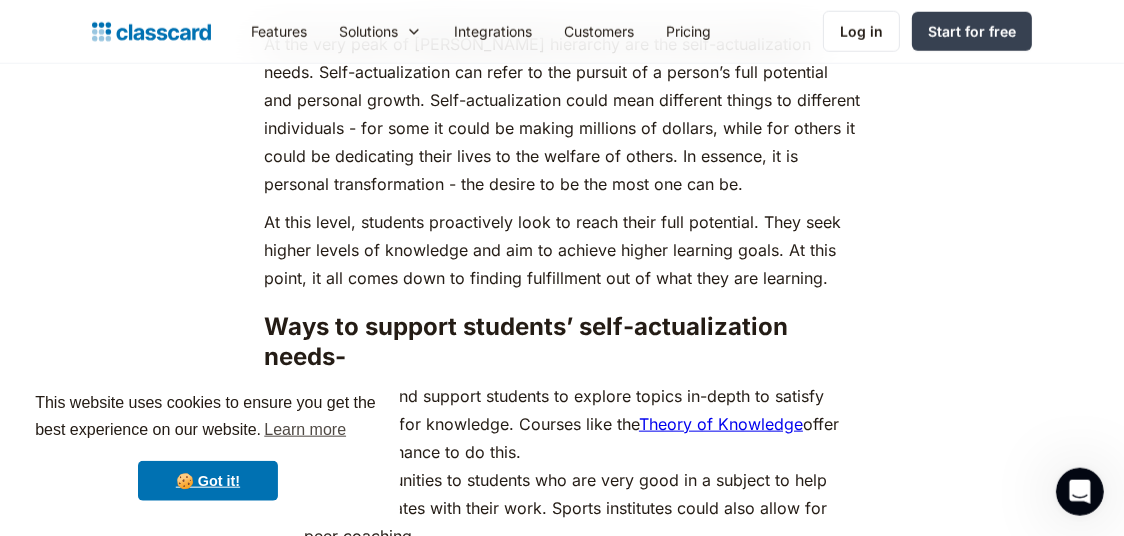scroll, scrollTop: 8730, scrollLeft: 0, axis: vertical 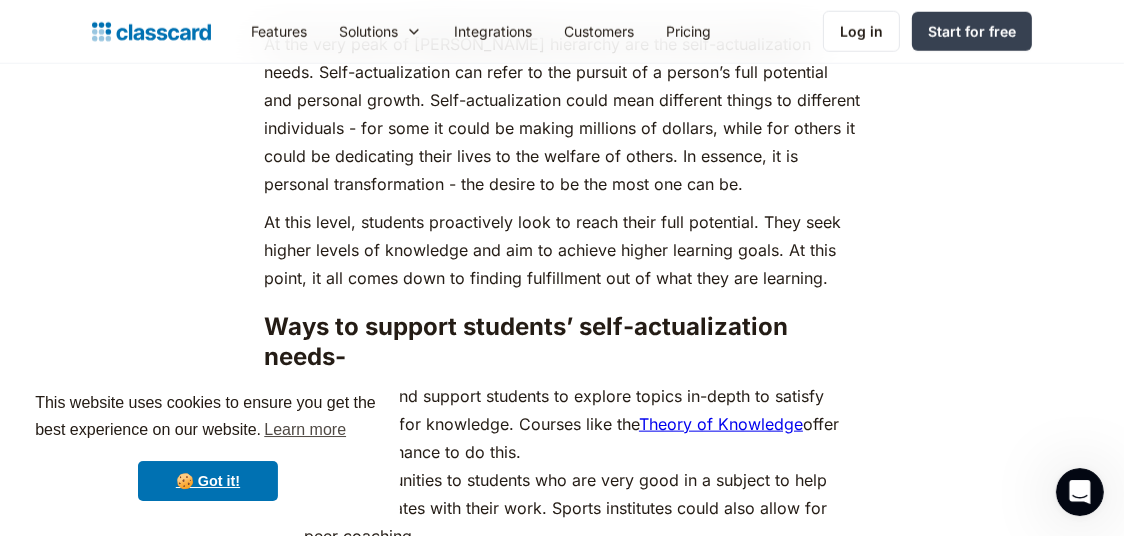 click on "At this level, students proactively look to reach their full potential. They seek higher levels of knowledge and aim to achieve higher learning goals. At this point, it all comes down to finding fulfillment out of what they are learning." at bounding box center [562, 250] 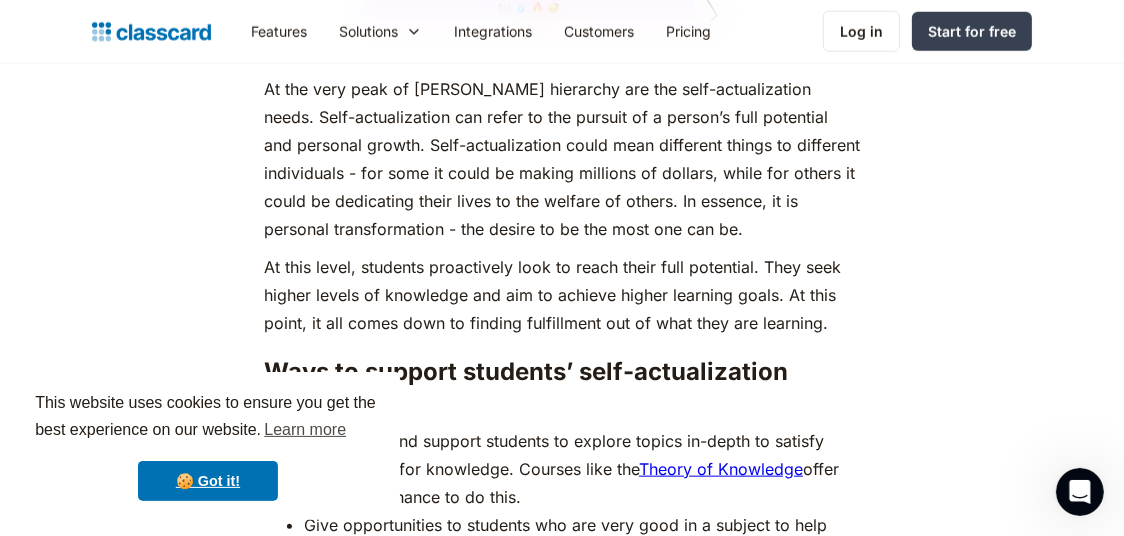 scroll, scrollTop: 8678, scrollLeft: 0, axis: vertical 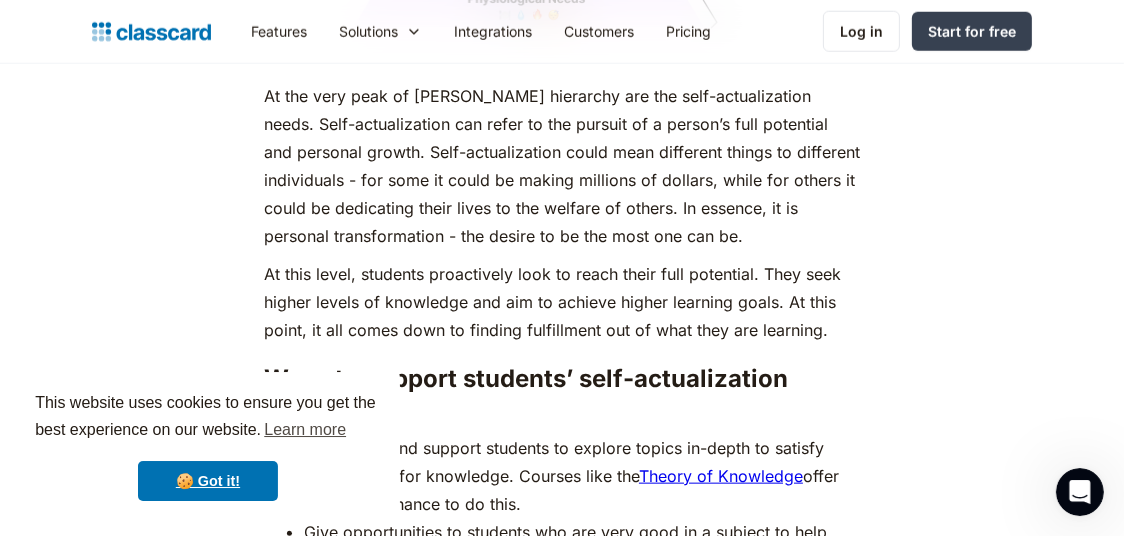 drag, startPoint x: 851, startPoint y: 172, endPoint x: 1046, endPoint y: 119, distance: 202.07425 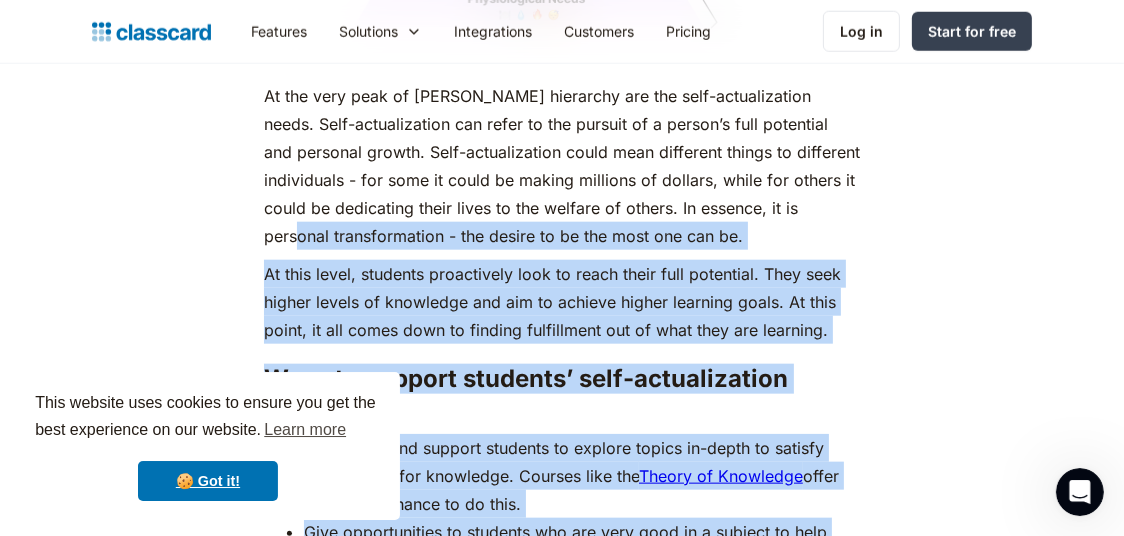 scroll, scrollTop: 8625, scrollLeft: 0, axis: vertical 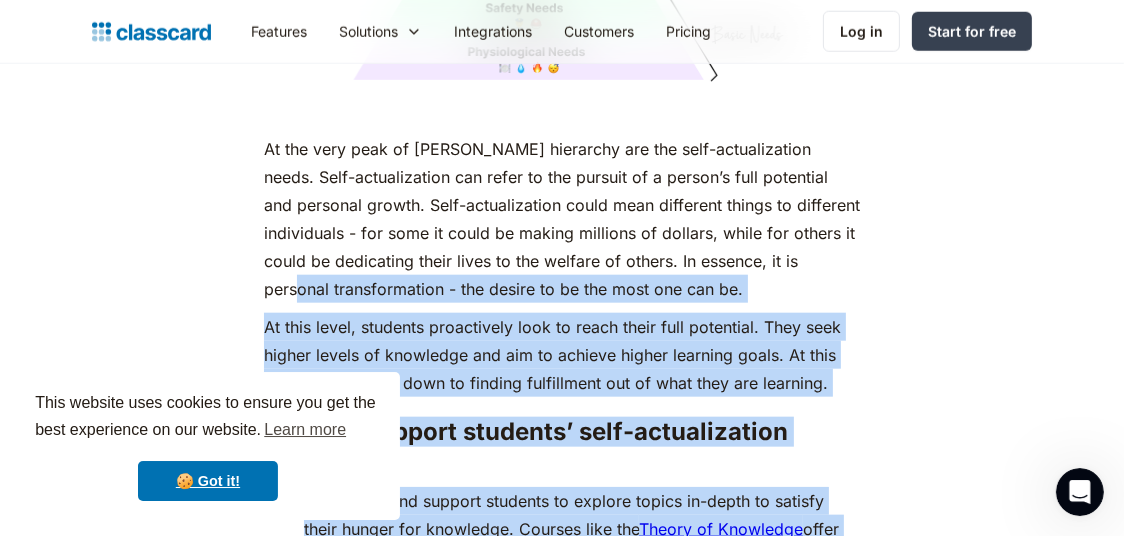 click on "As humans, we are driven by an innate desire to achieve more, to surpass not just others, but our own limits and boundaries. In the 1950s, [DEMOGRAPHIC_DATA] psychologist [PERSON_NAME] came up with [PERSON_NAME] Hierarchy of Needs, a popular psychological theory to explain what drives human motivation. According to his theory, our actions are motivated by the pursuit of certain needs, from basic to complex, depicted as hierarchical levels in a pyramid. Certain basic needs have to be met before a person will try to fulfill more complex needs.‍ ‍ Examples of [PERSON_NAME] Hierarchy of Needs ‍ ‍ Importance of [PERSON_NAME] Hierarchy of Needs in Education motivating students  to perform their best.  ‍ Here’s a comprehensive guide on applying [PERSON_NAME] Hierarchy of Needs for students: 1. Physiological Needs ‍ Ways to support students’ physiological needs Allow students to take regular water and toilet breaks, if in-person. Provide breaks for food - and offer nutritious snacking options. ‍ 2. Security and Safety Needs ." at bounding box center [562, -8283] 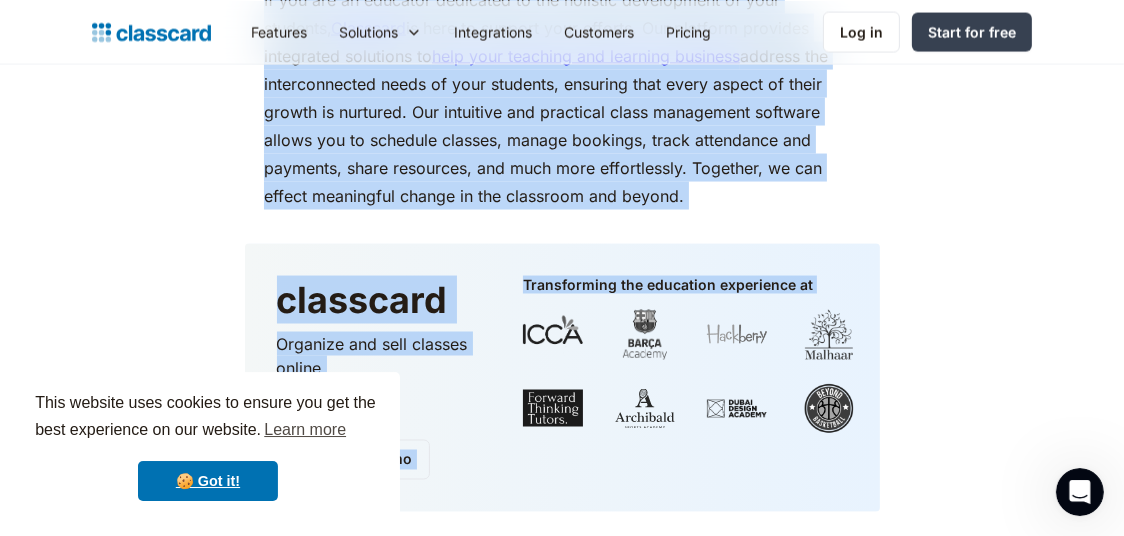 scroll, scrollTop: 9797, scrollLeft: 0, axis: vertical 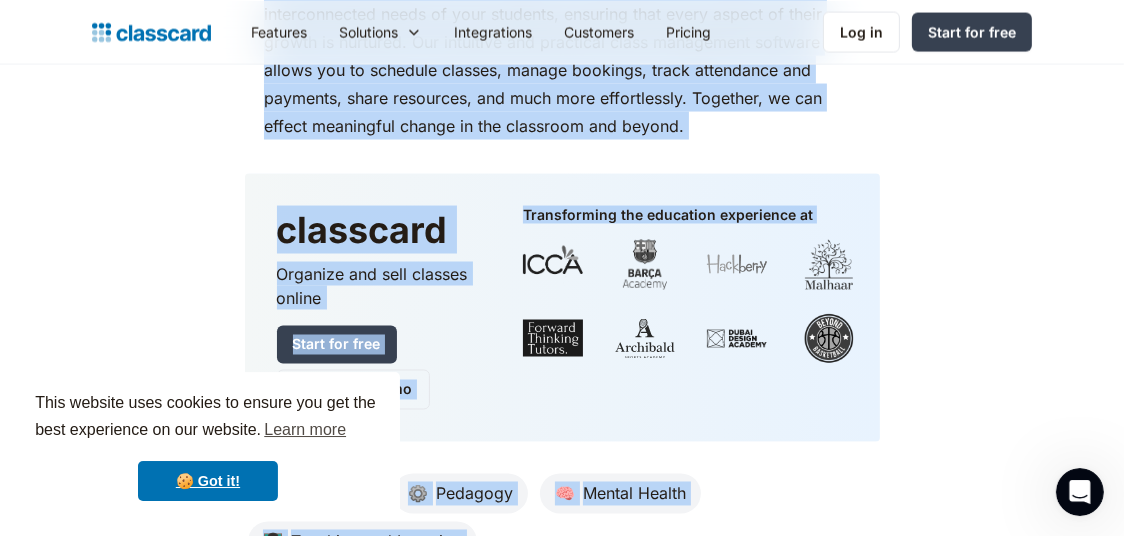 drag, startPoint x: 264, startPoint y: 110, endPoint x: 698, endPoint y: 102, distance: 434.07373 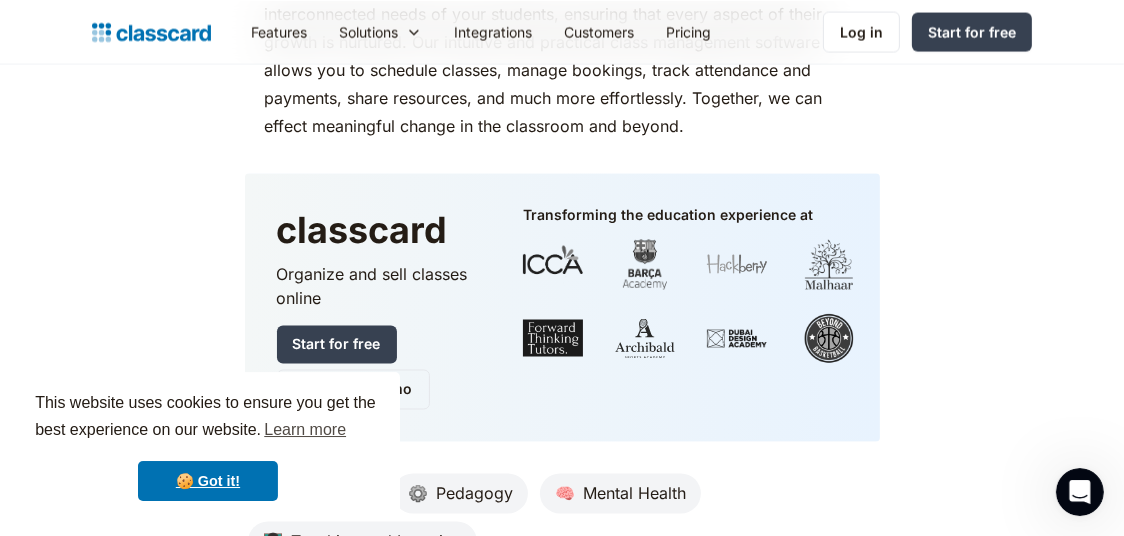 click on "classcard Organize and sell classes online Start for free Schedule a demo Transforming the education experience at" at bounding box center (562, 319) 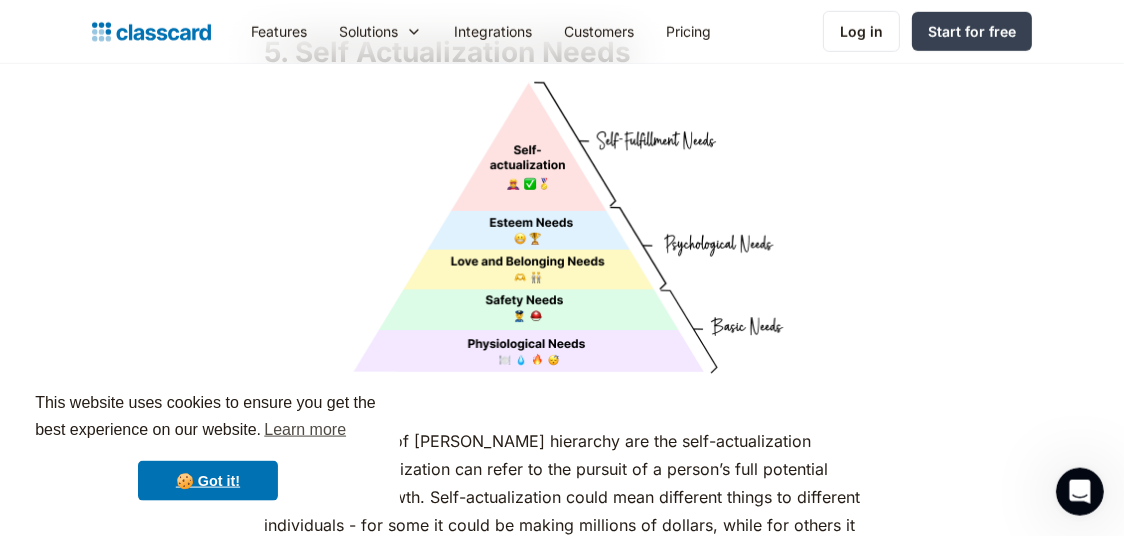 scroll, scrollTop: 8327, scrollLeft: 0, axis: vertical 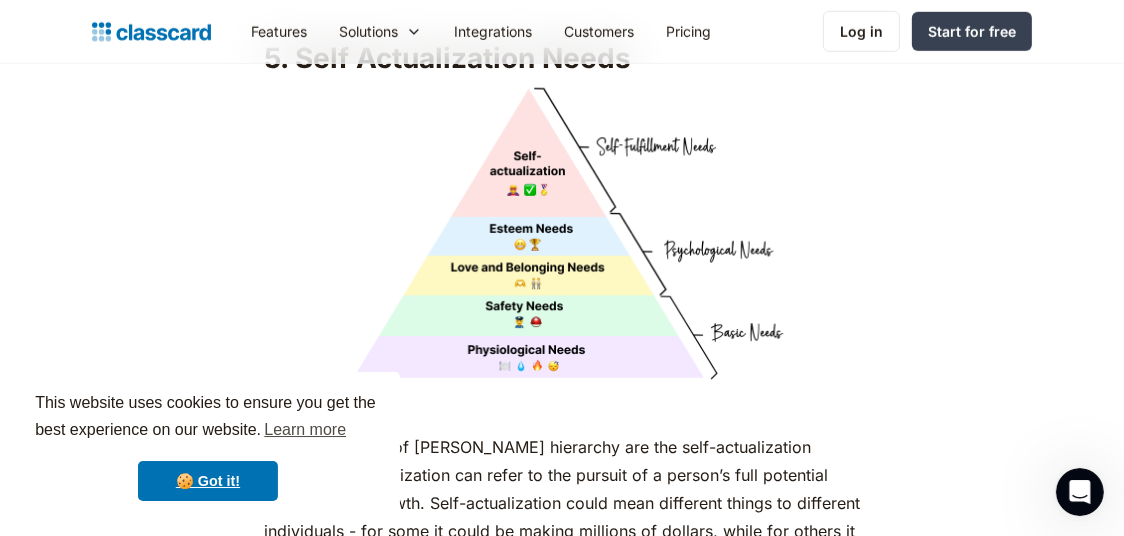click at bounding box center [562, 236] 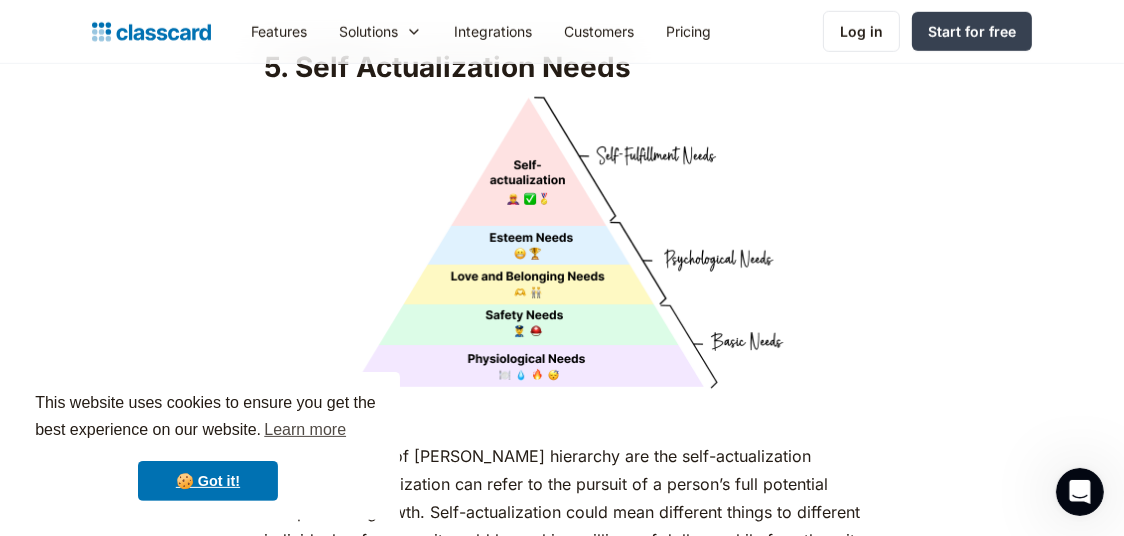 scroll, scrollTop: 8285, scrollLeft: 0, axis: vertical 